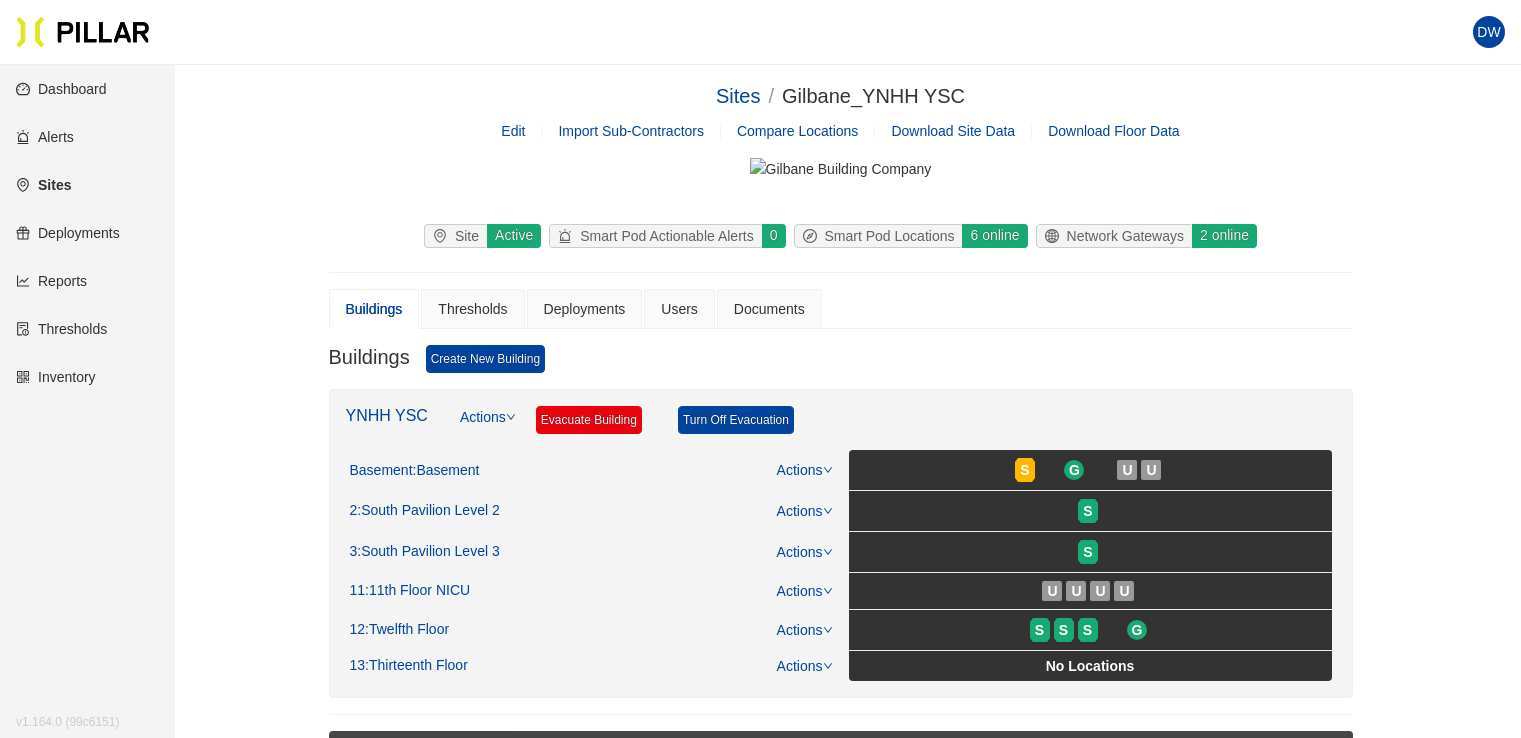 scroll, scrollTop: 100, scrollLeft: 0, axis: vertical 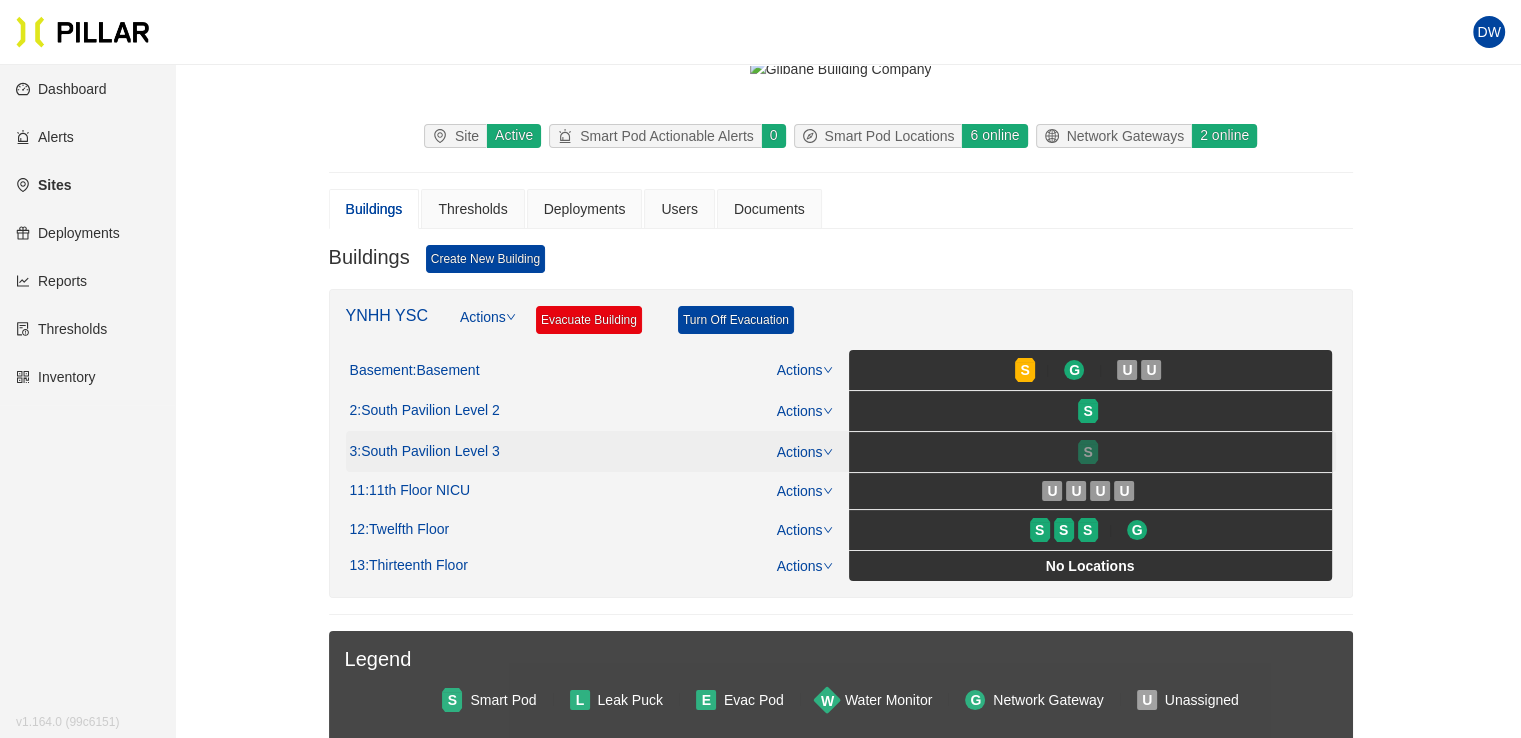 click on "S" at bounding box center (1087, 452) 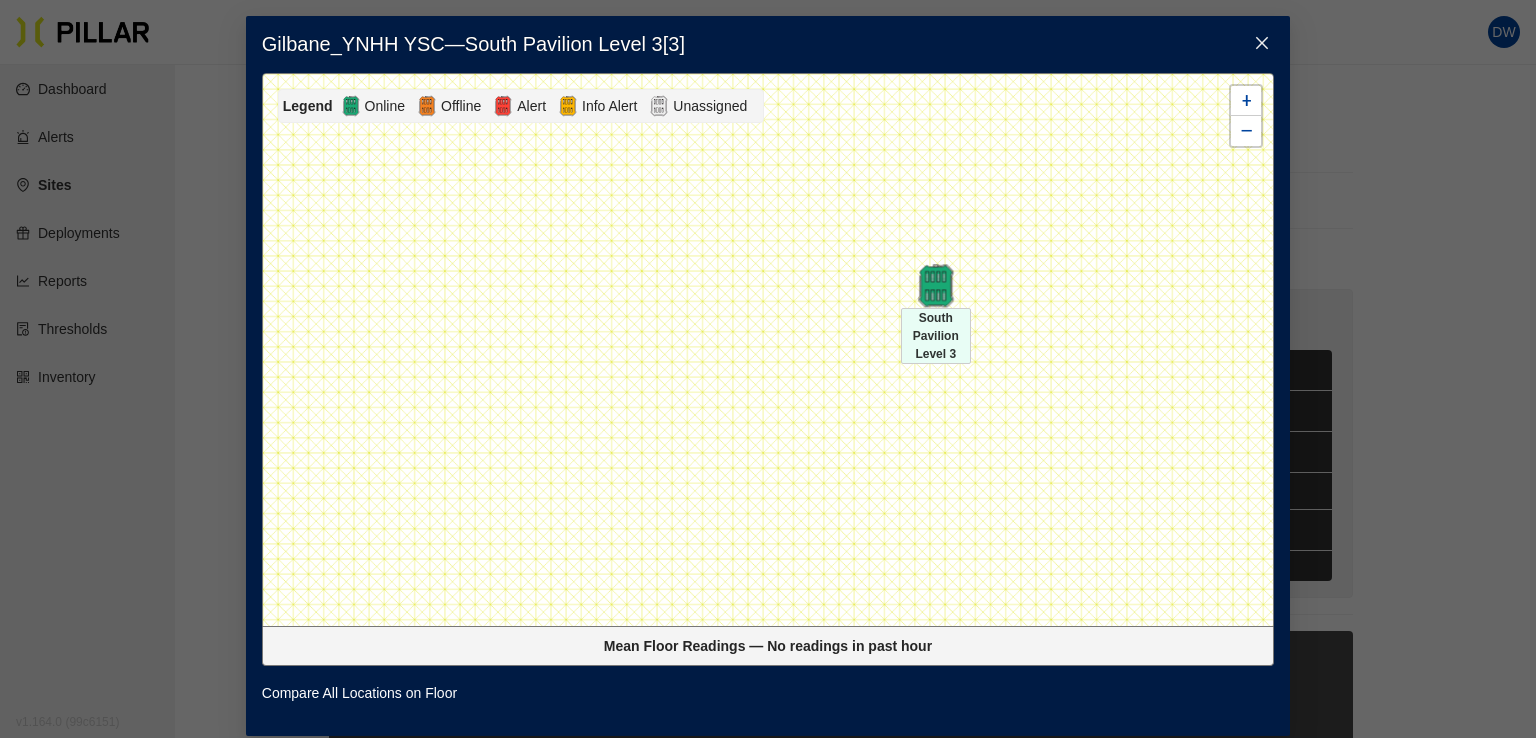 click at bounding box center (935, 285) 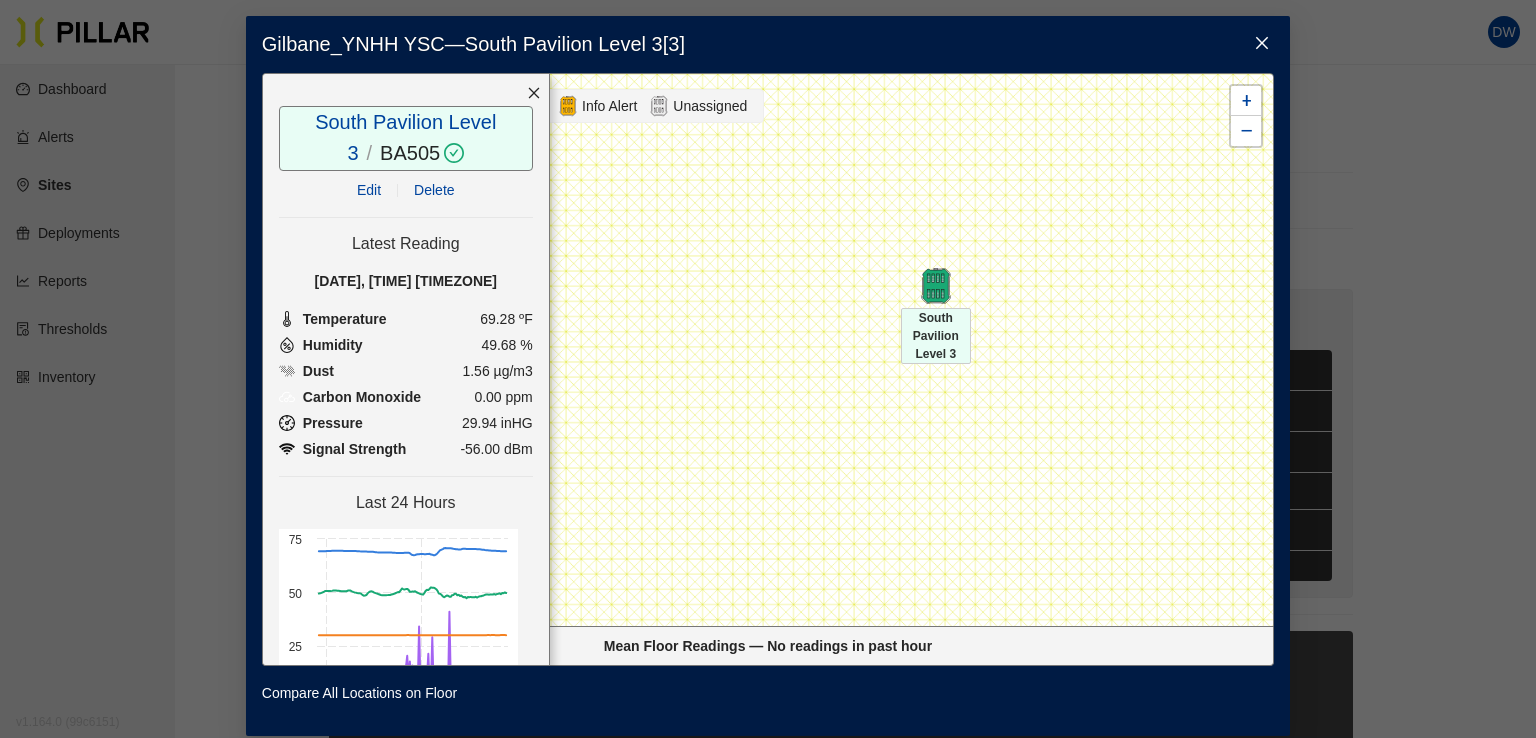click at bounding box center (1262, 44) 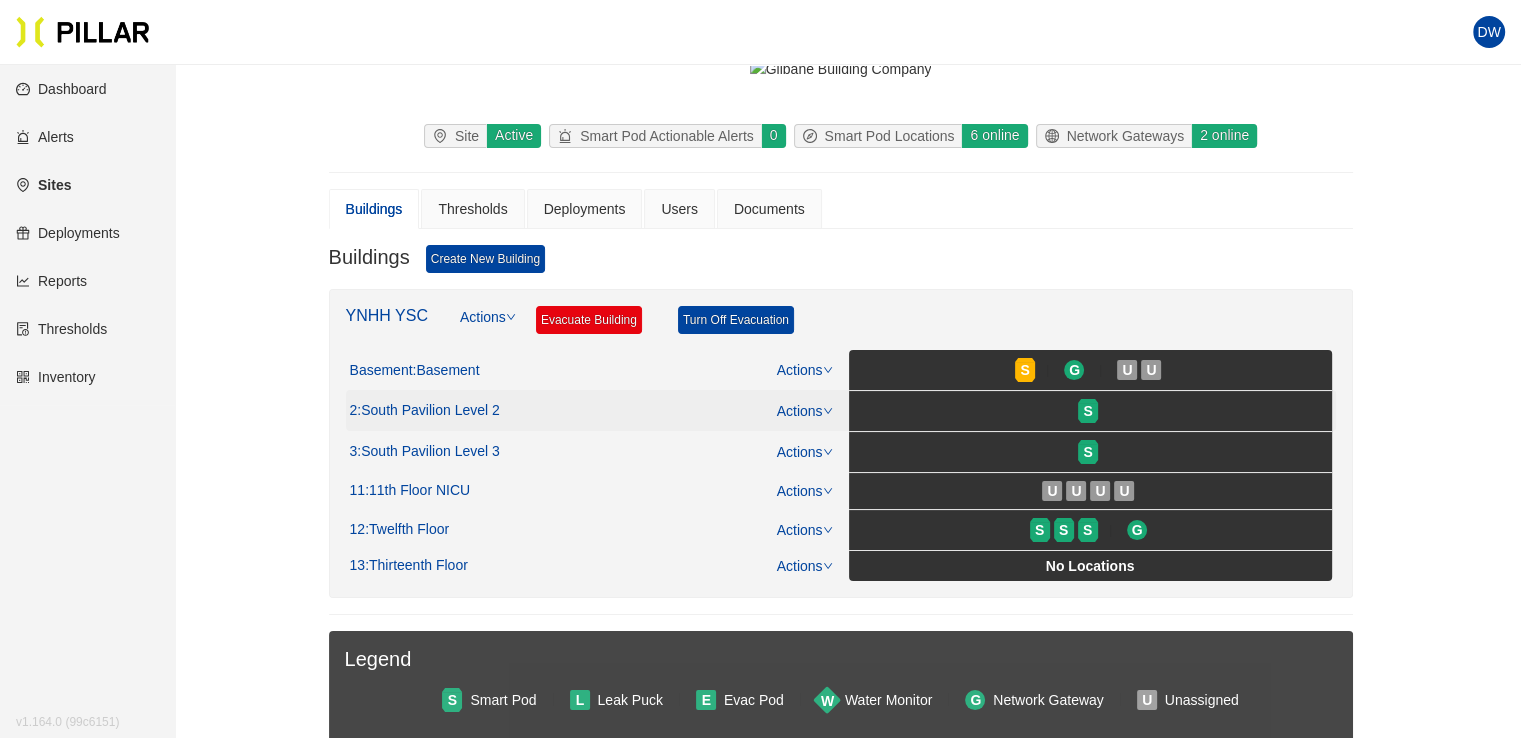 click on ":  South Pavilion Level 2" at bounding box center [446, 371] 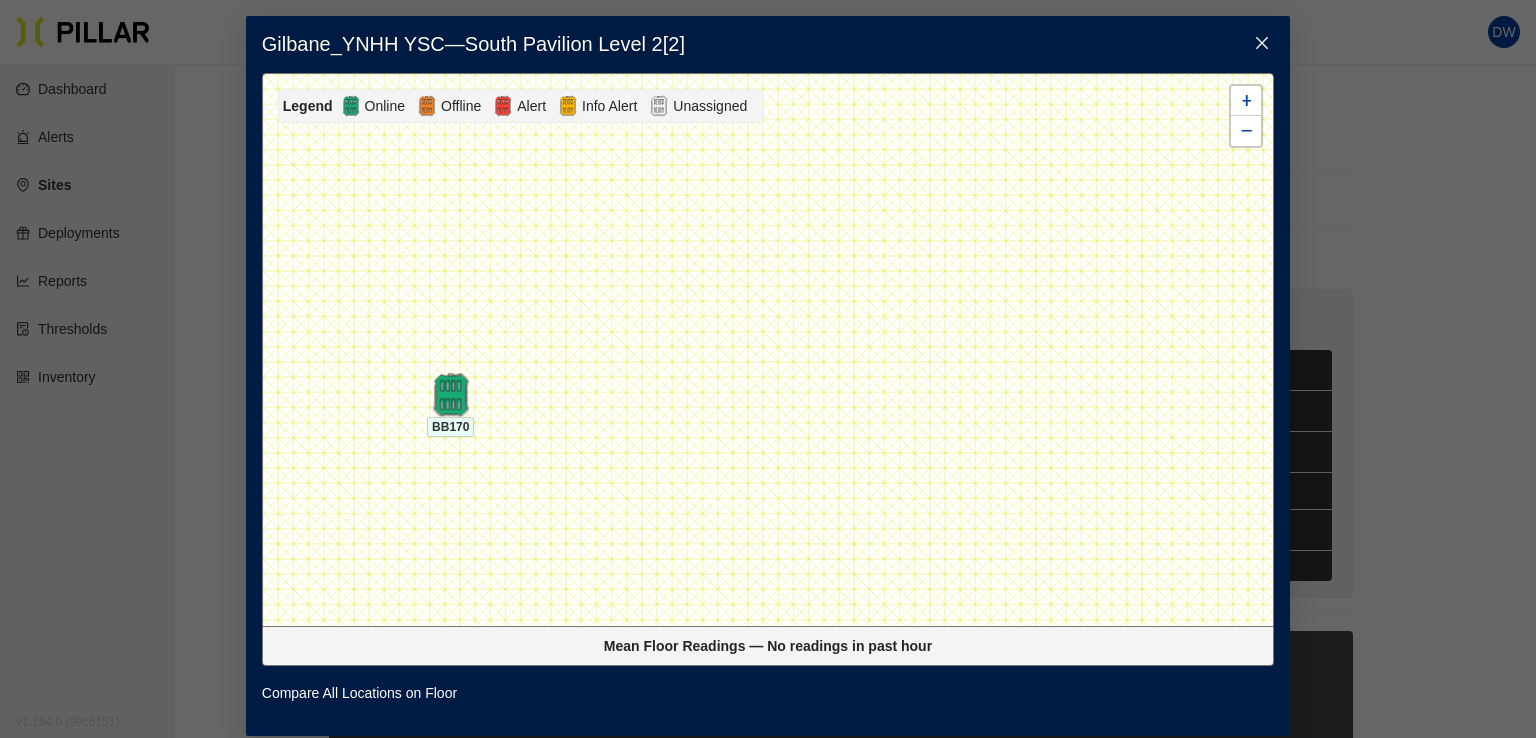 click at bounding box center (450, 394) 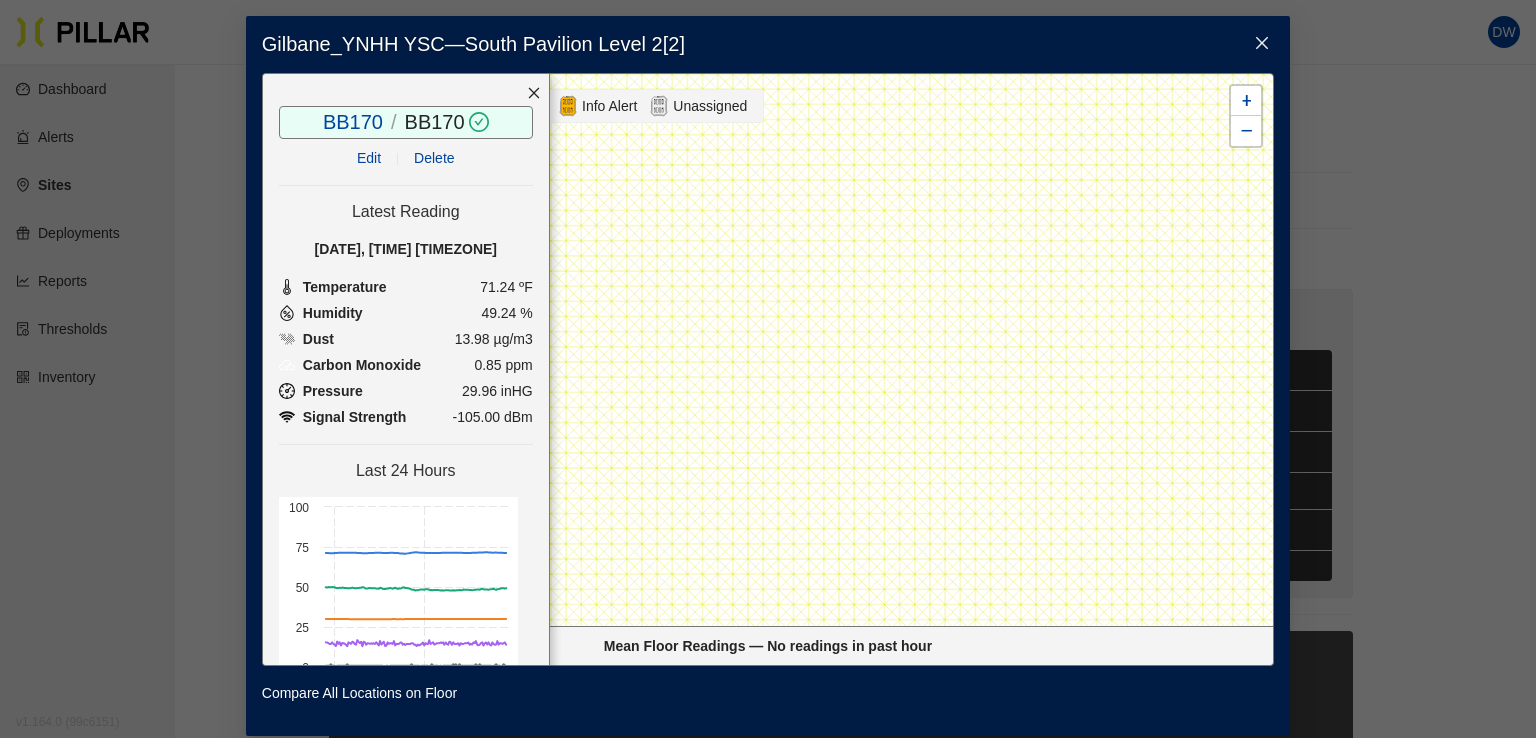click at bounding box center [534, 93] 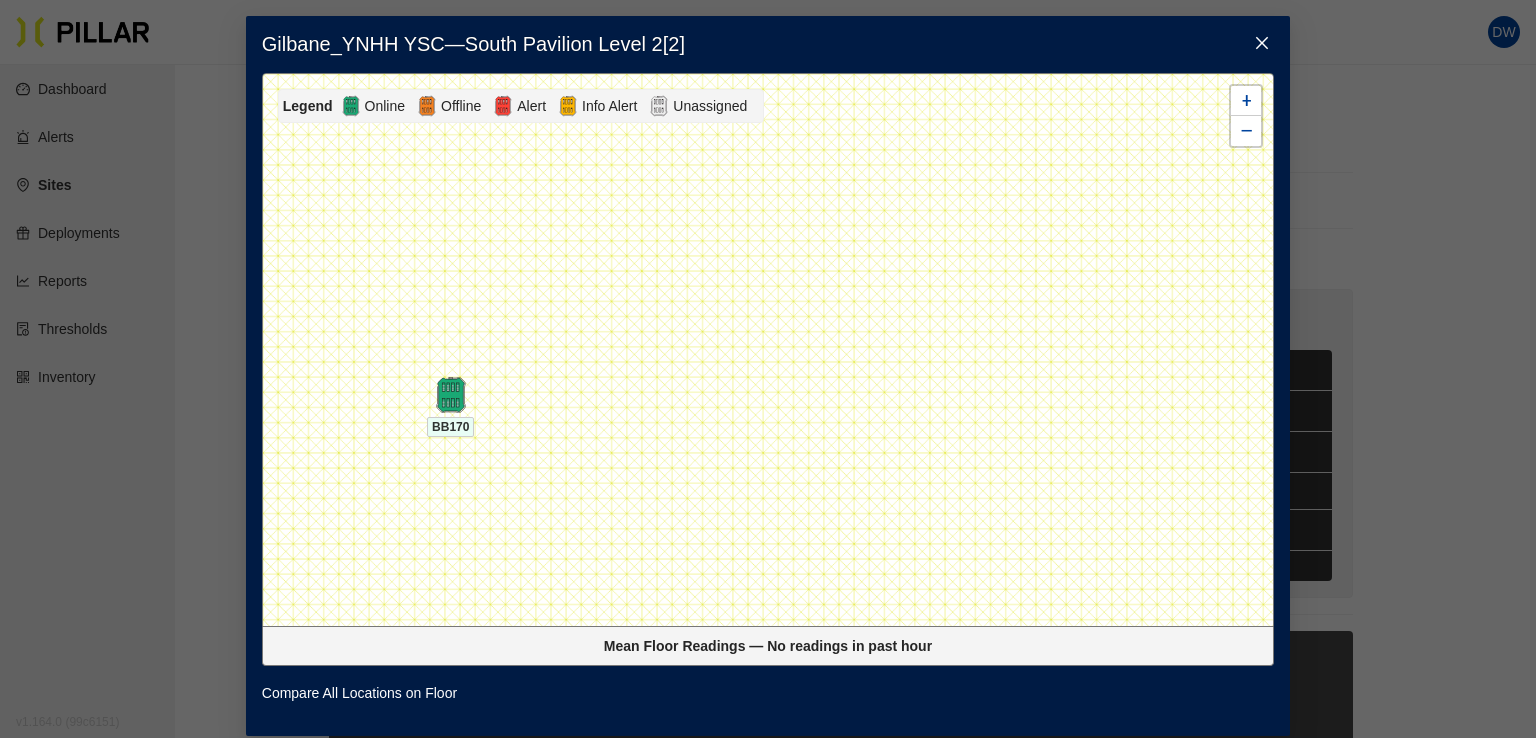 click at bounding box center [1262, 44] 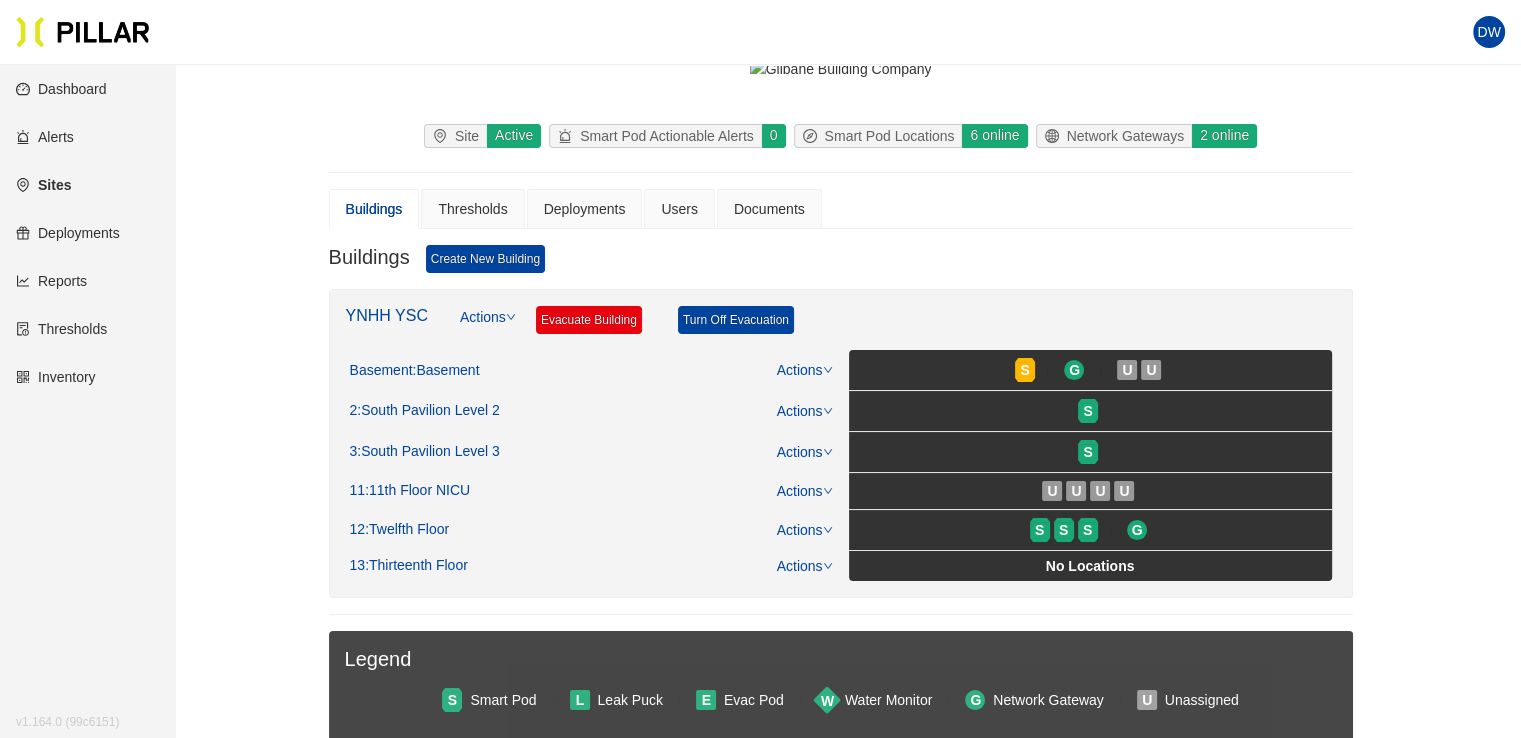 click on "Reports" at bounding box center (51, 281) 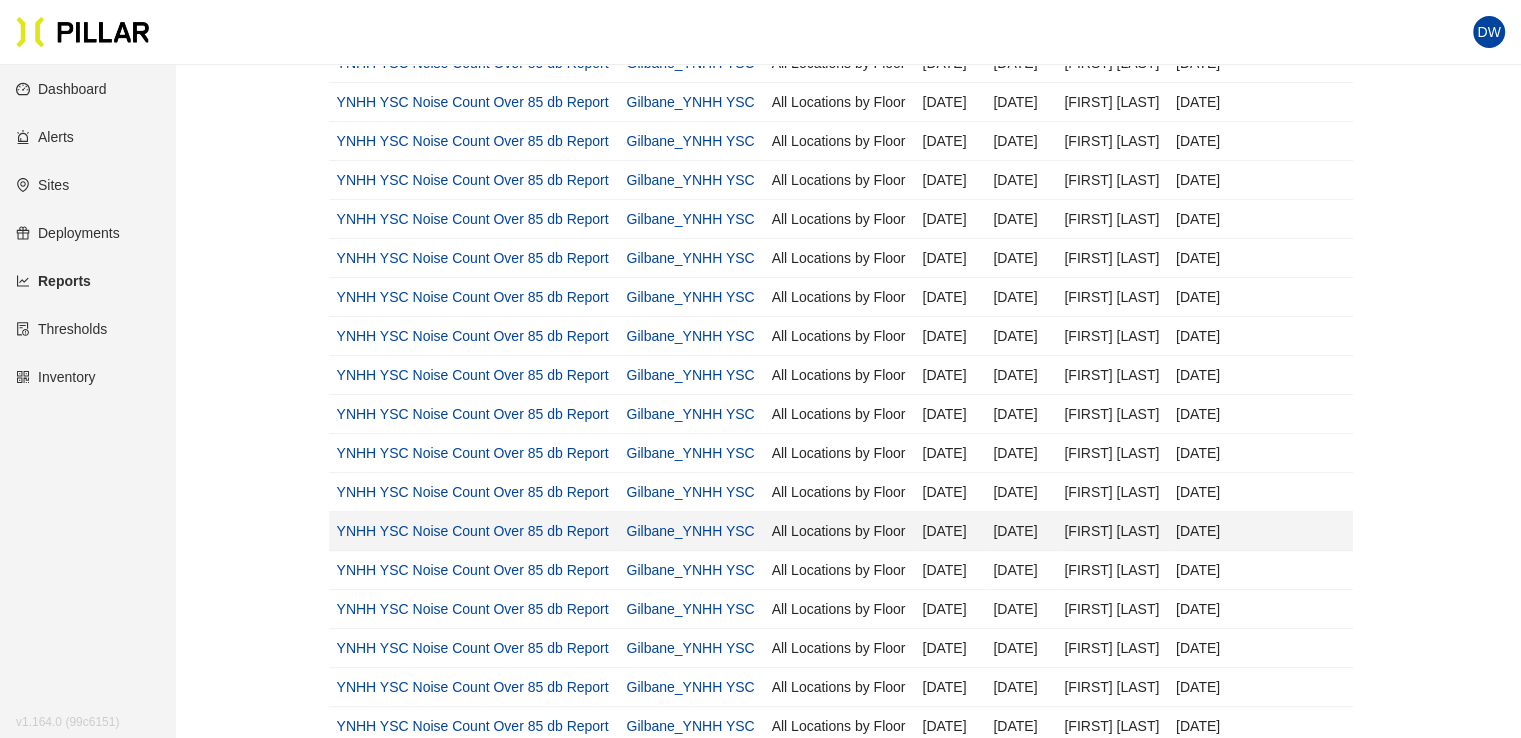scroll, scrollTop: 0, scrollLeft: 0, axis: both 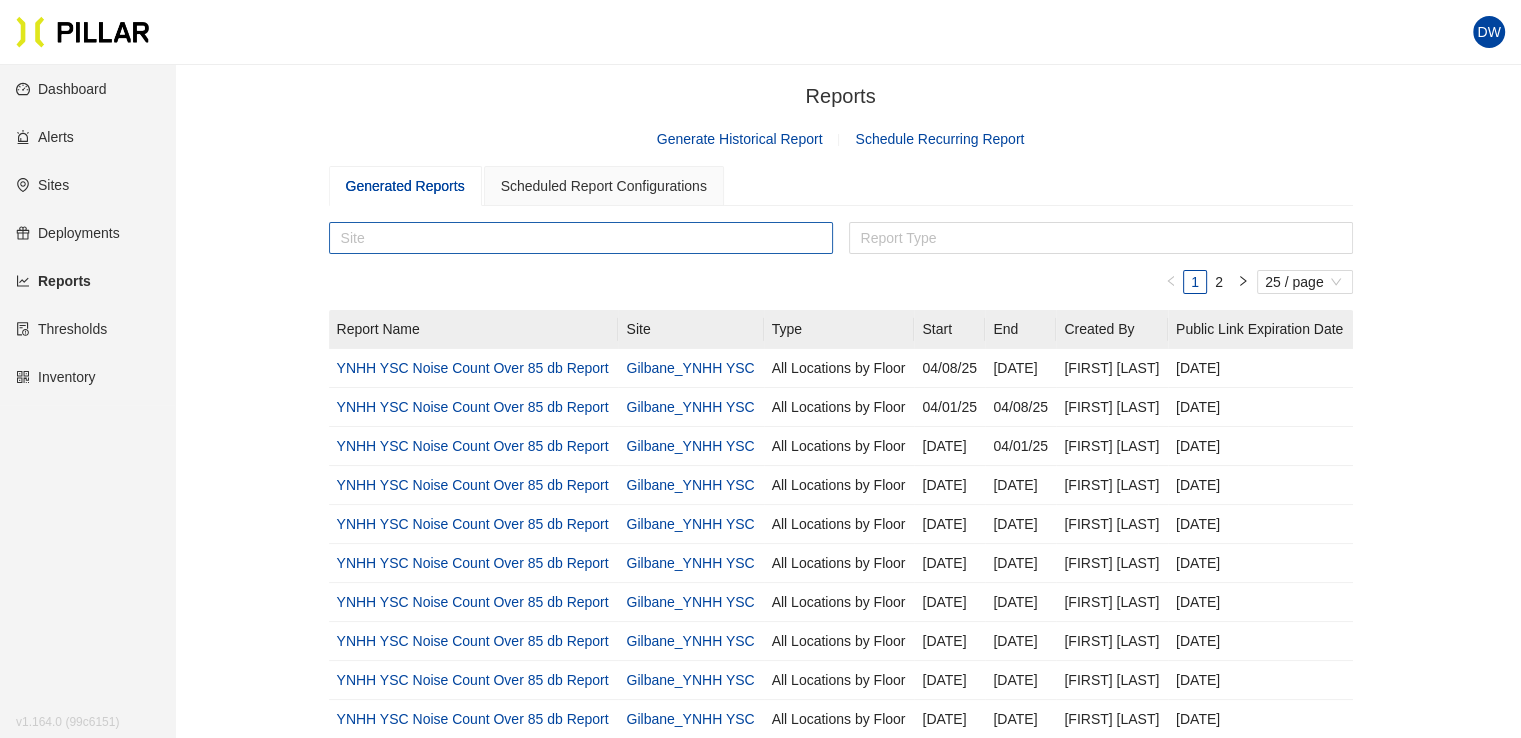 click at bounding box center [581, 238] 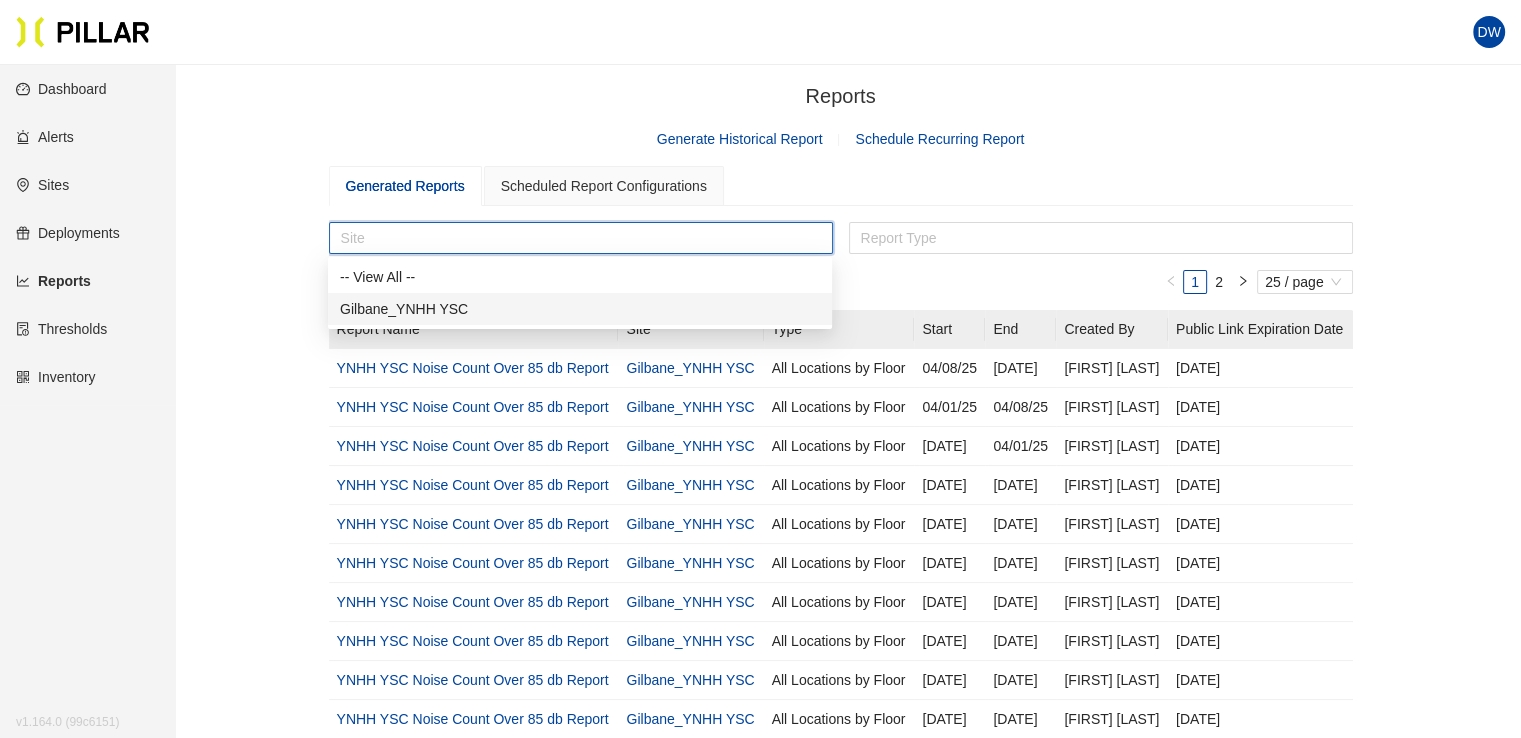 click on "Gilbane_YNHH YSC" at bounding box center [580, 309] 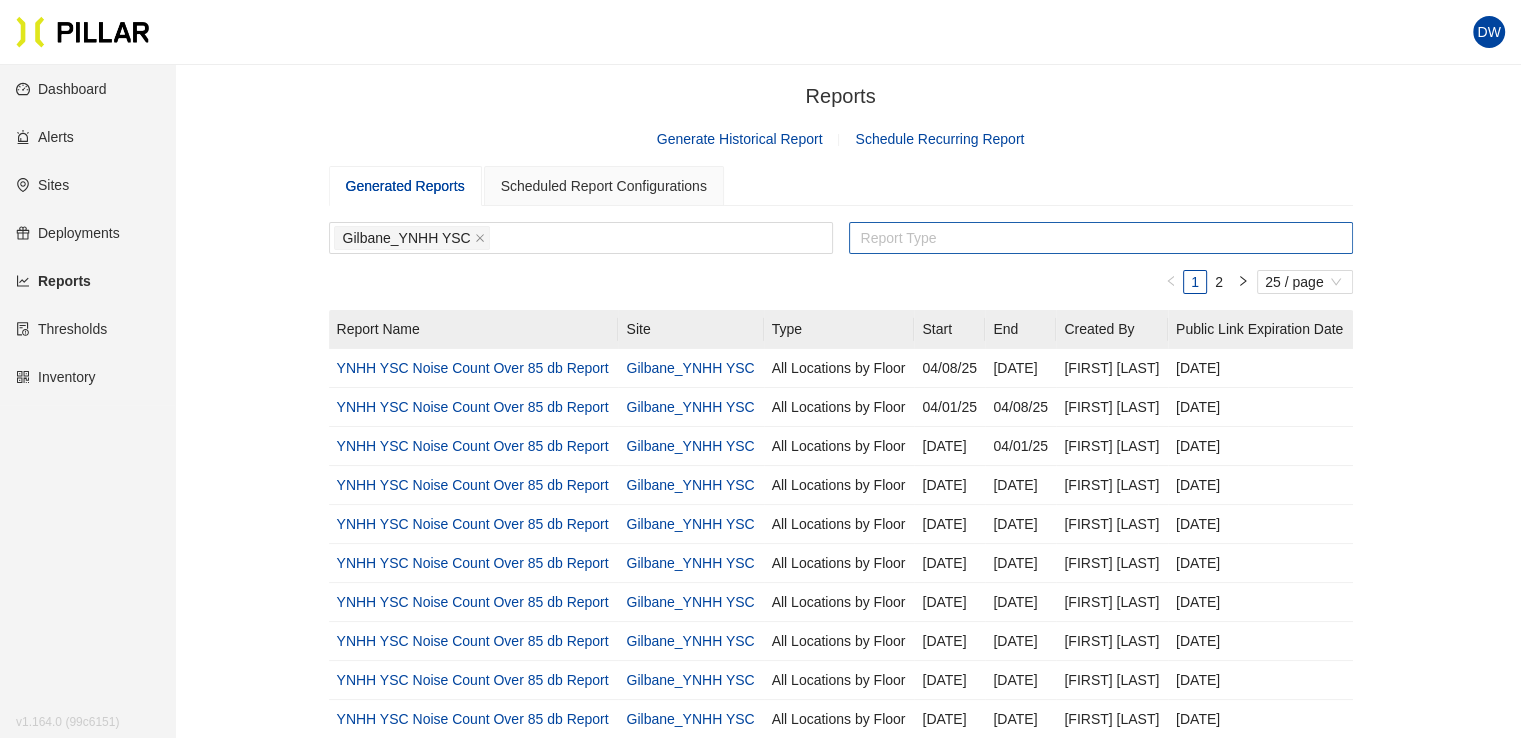 click at bounding box center (581, 238) 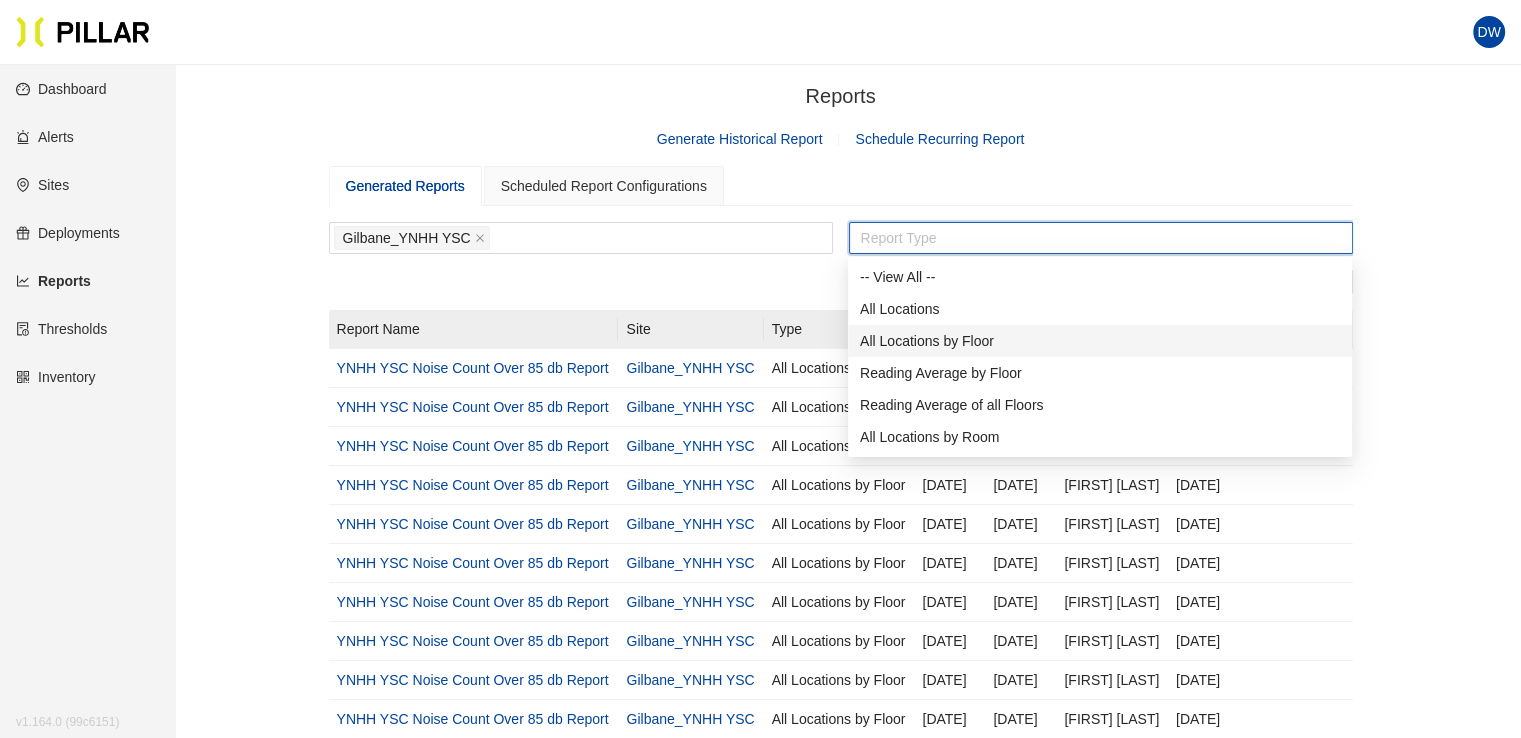 click on "All Locations by Floor" at bounding box center [1100, 341] 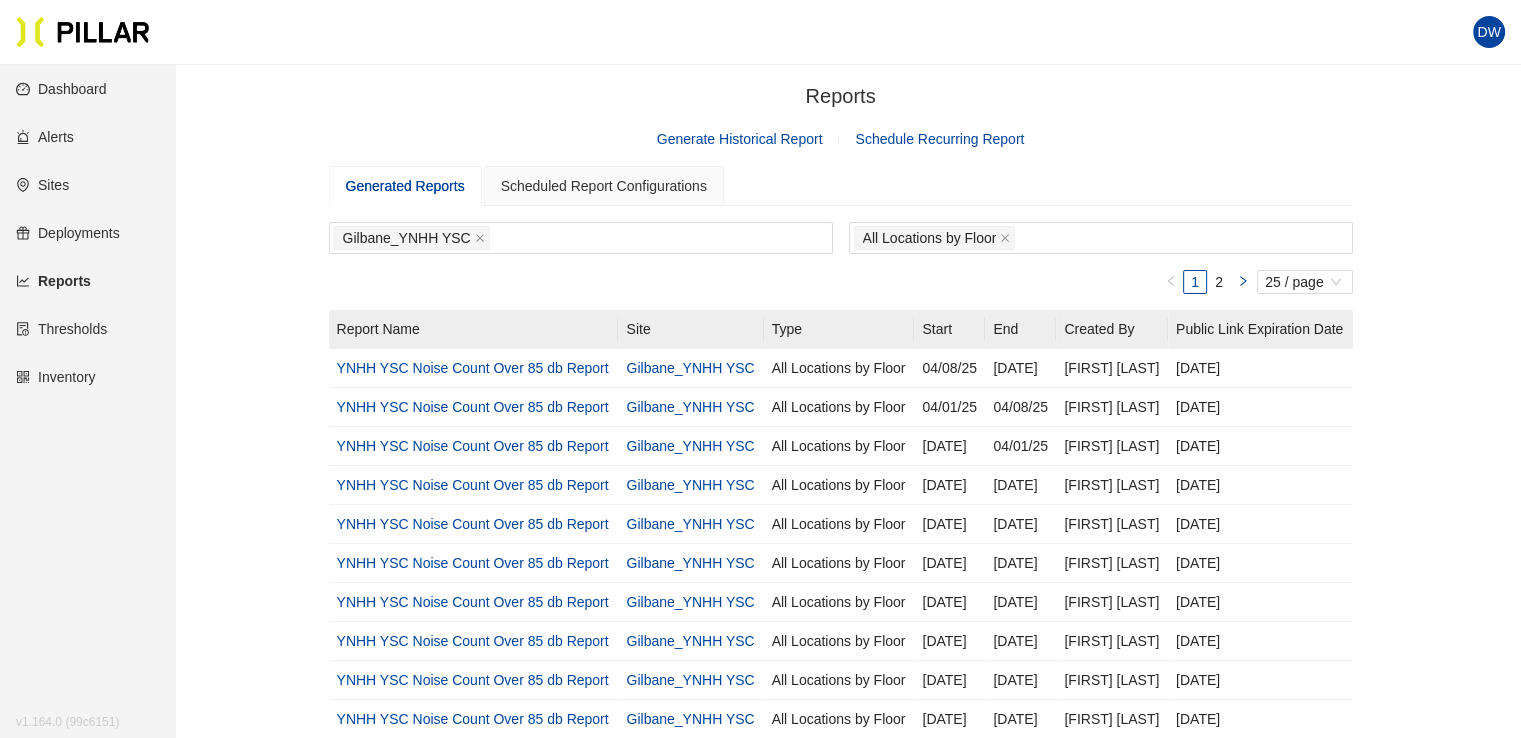 click at bounding box center (1243, 281) 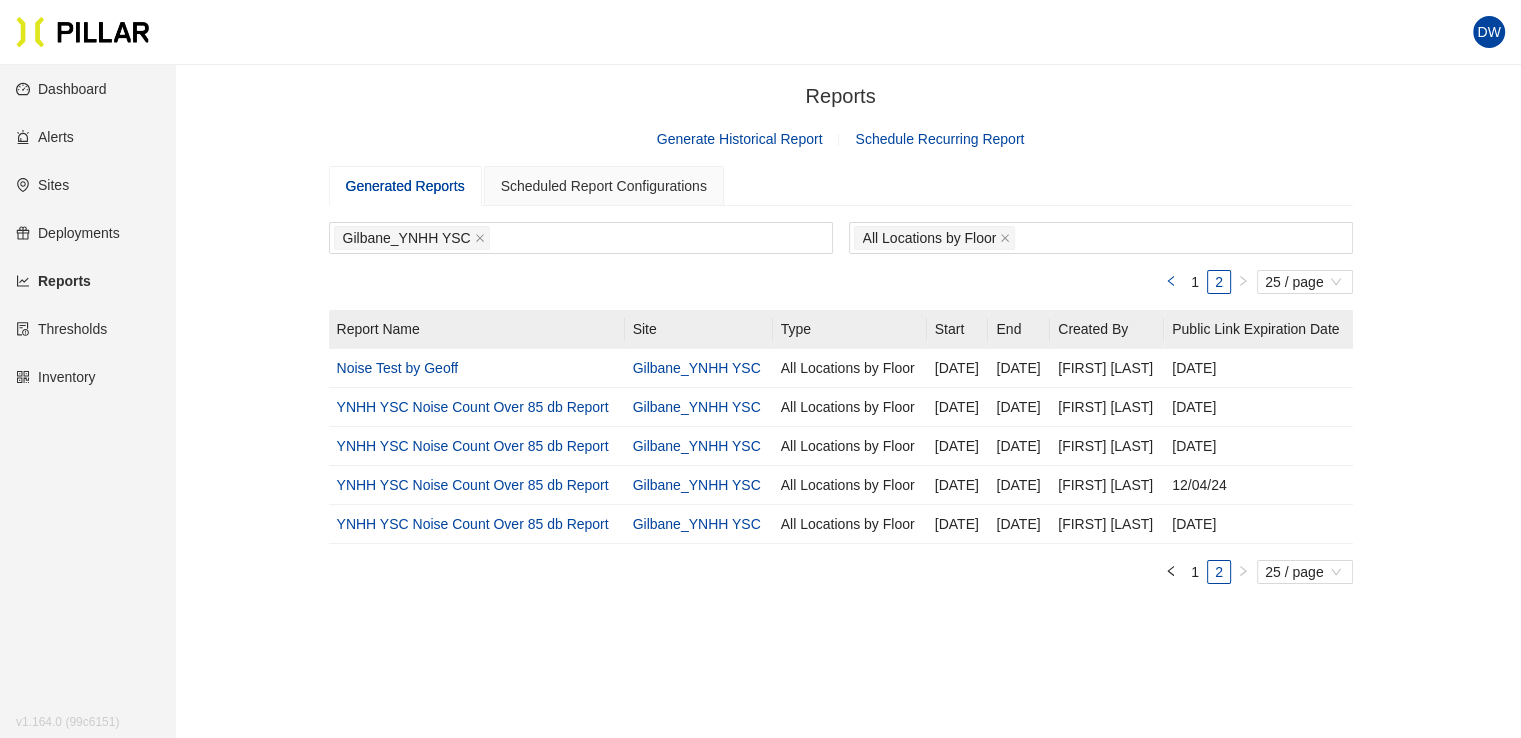 click at bounding box center (1171, 282) 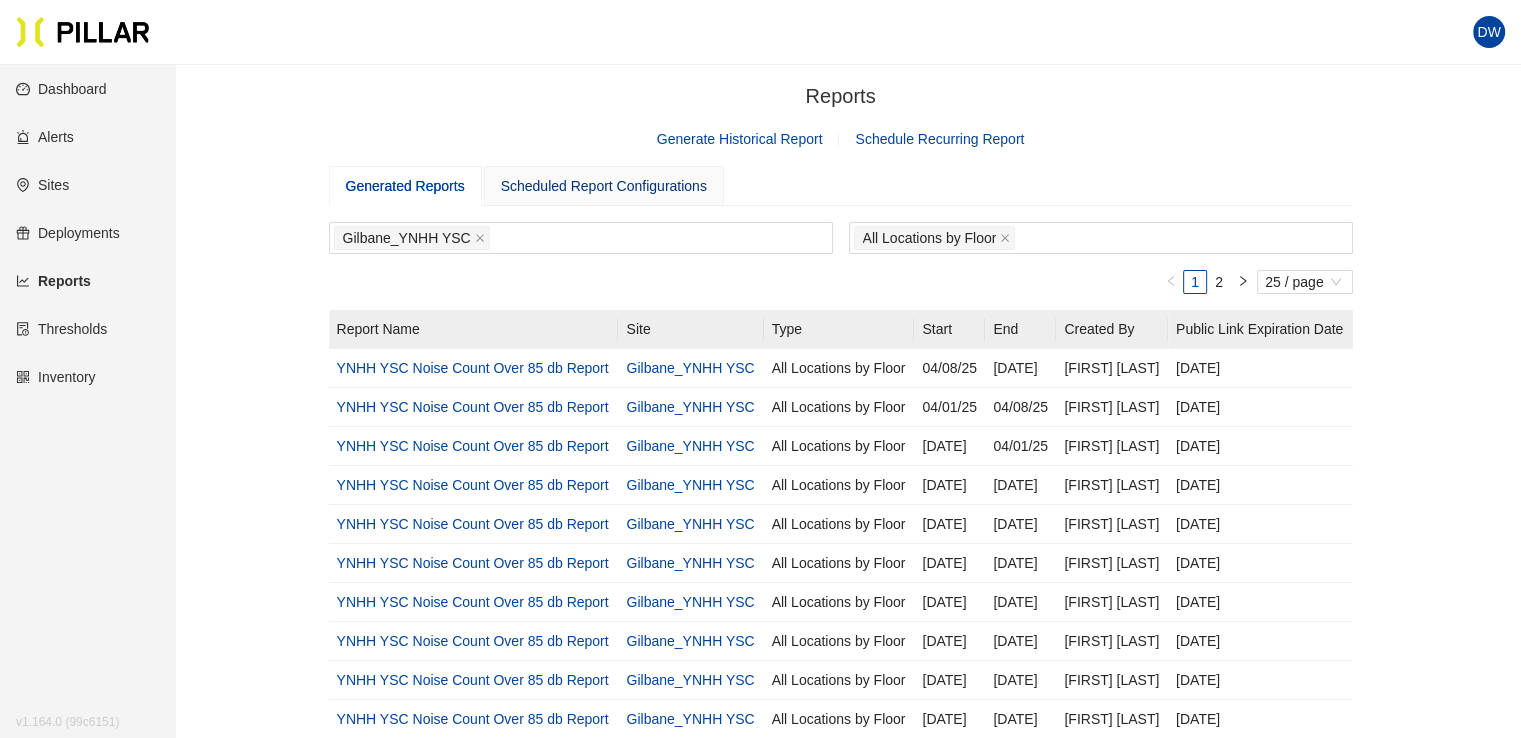 click on "Scheduled Report Configurations" at bounding box center (604, 186) 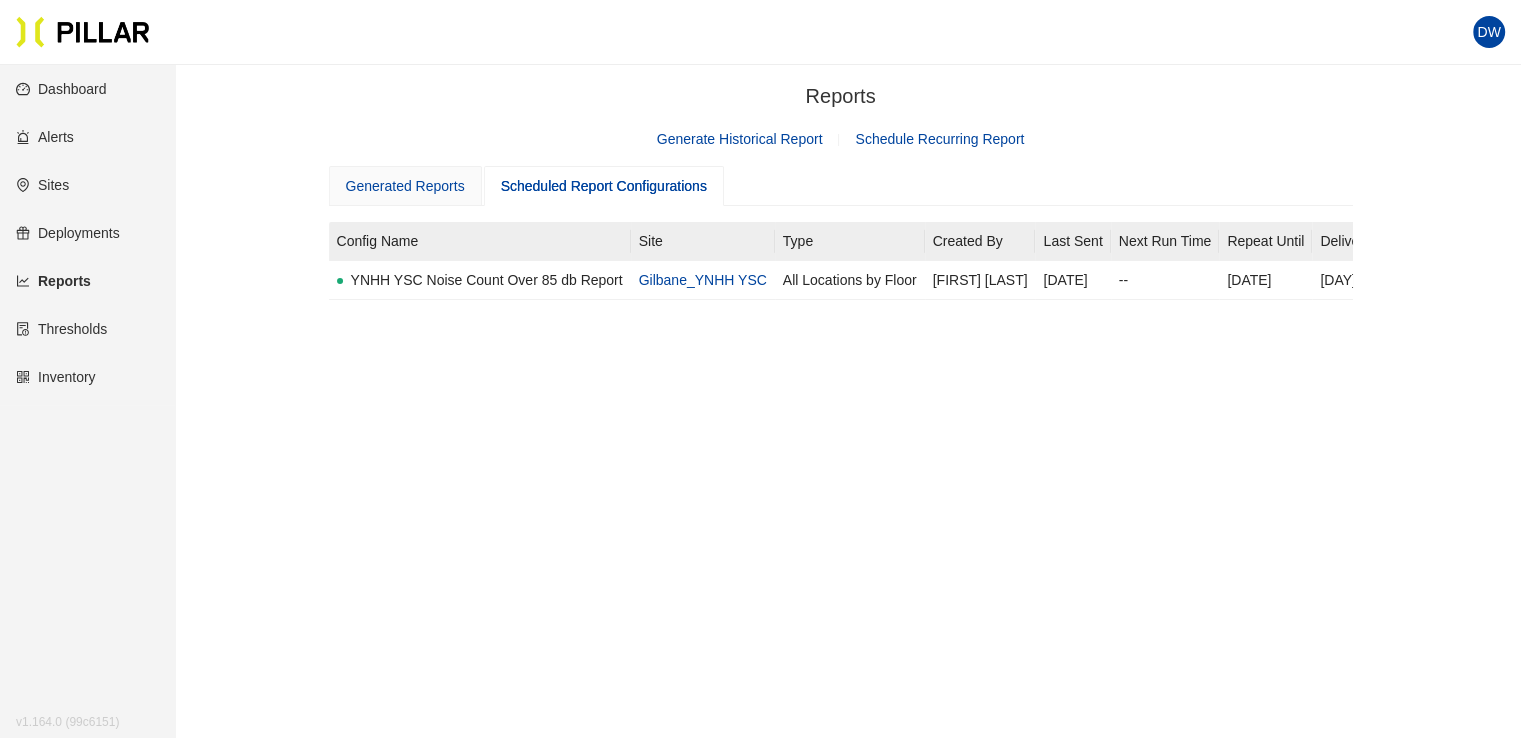 click on "Generated Reports" at bounding box center (405, 186) 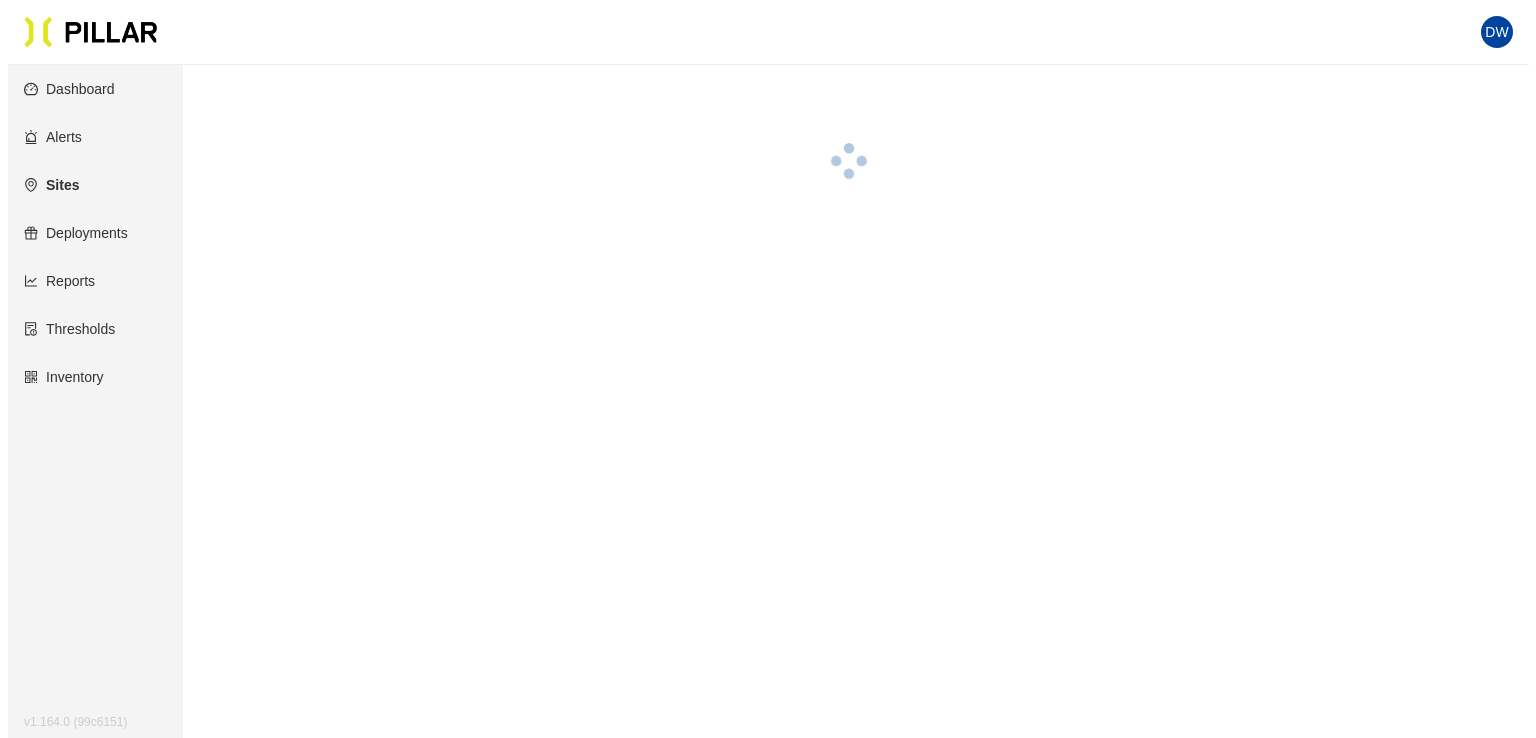 scroll, scrollTop: 0, scrollLeft: 0, axis: both 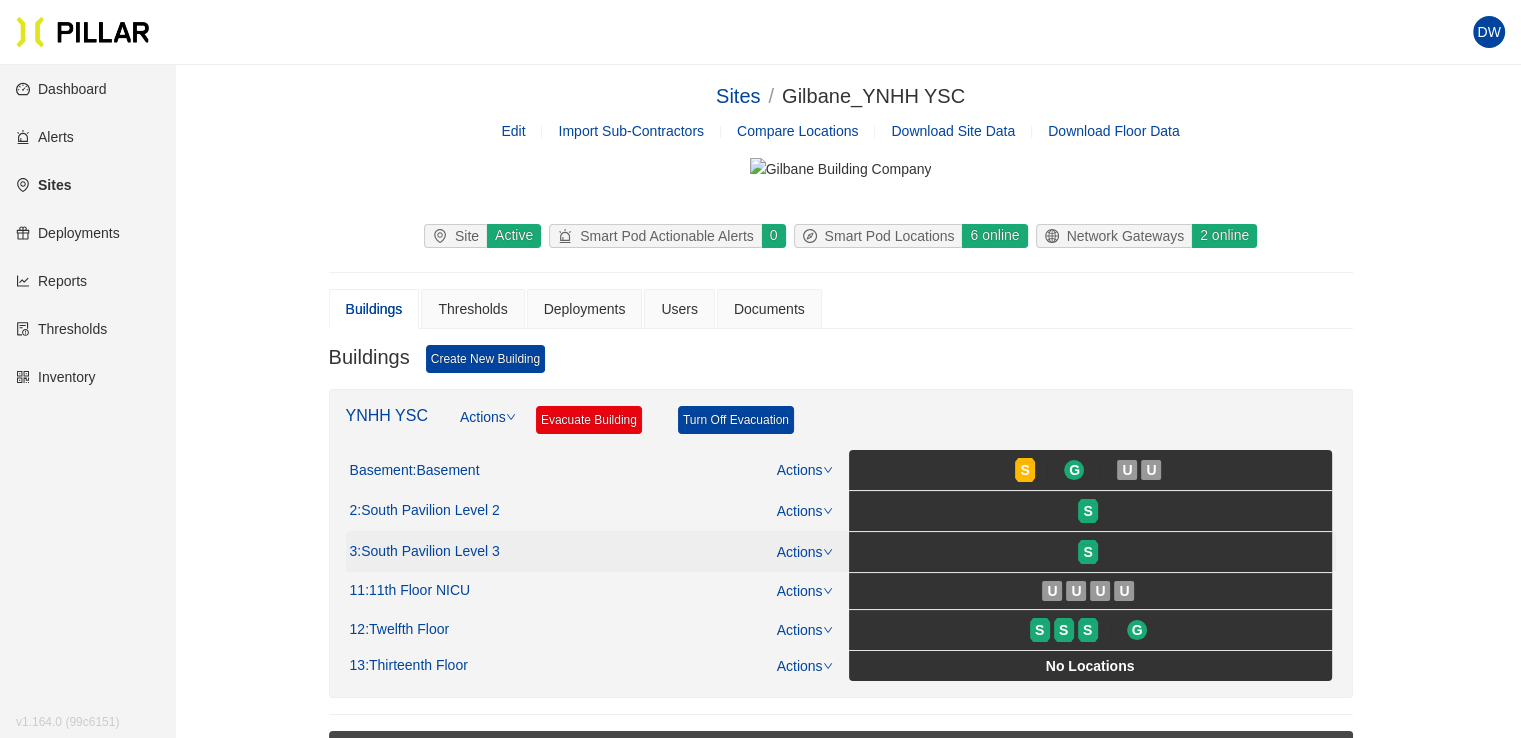 click on ":  South Pavilion Level 3" at bounding box center [446, 471] 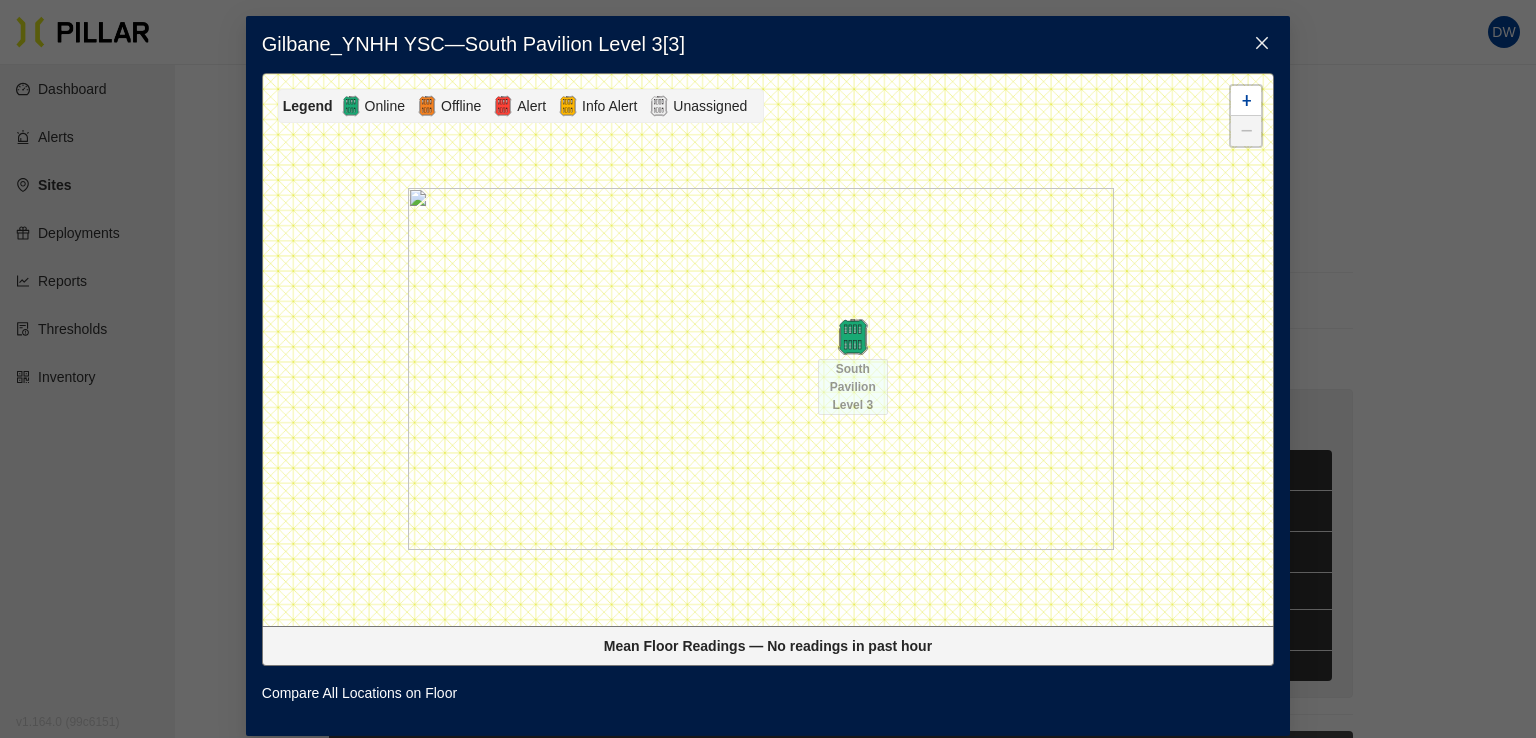 drag, startPoint x: 962, startPoint y: 272, endPoint x: 872, endPoint y: 313, distance: 98.89894 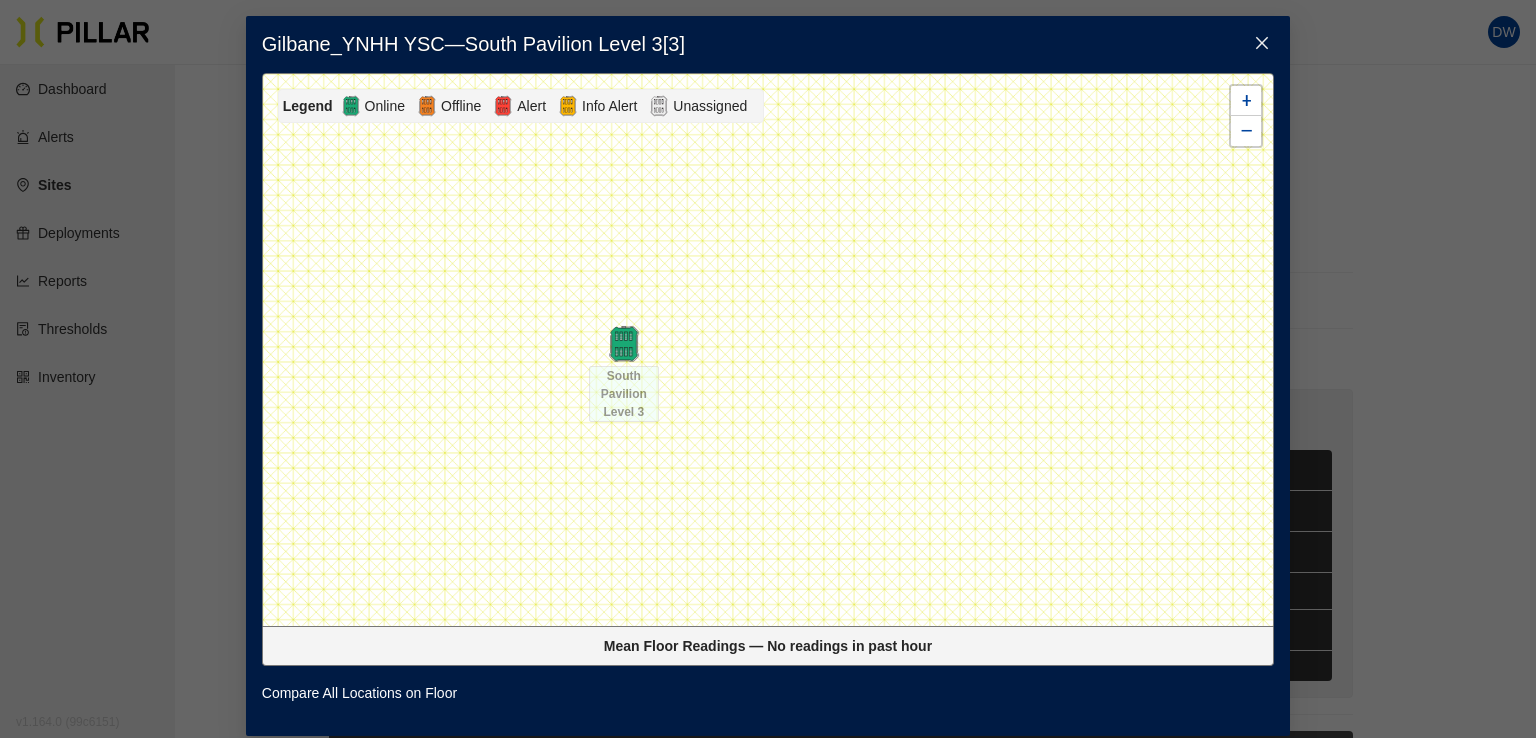 drag, startPoint x: 860, startPoint y: 285, endPoint x: 689, endPoint y: 364, distance: 188.36667 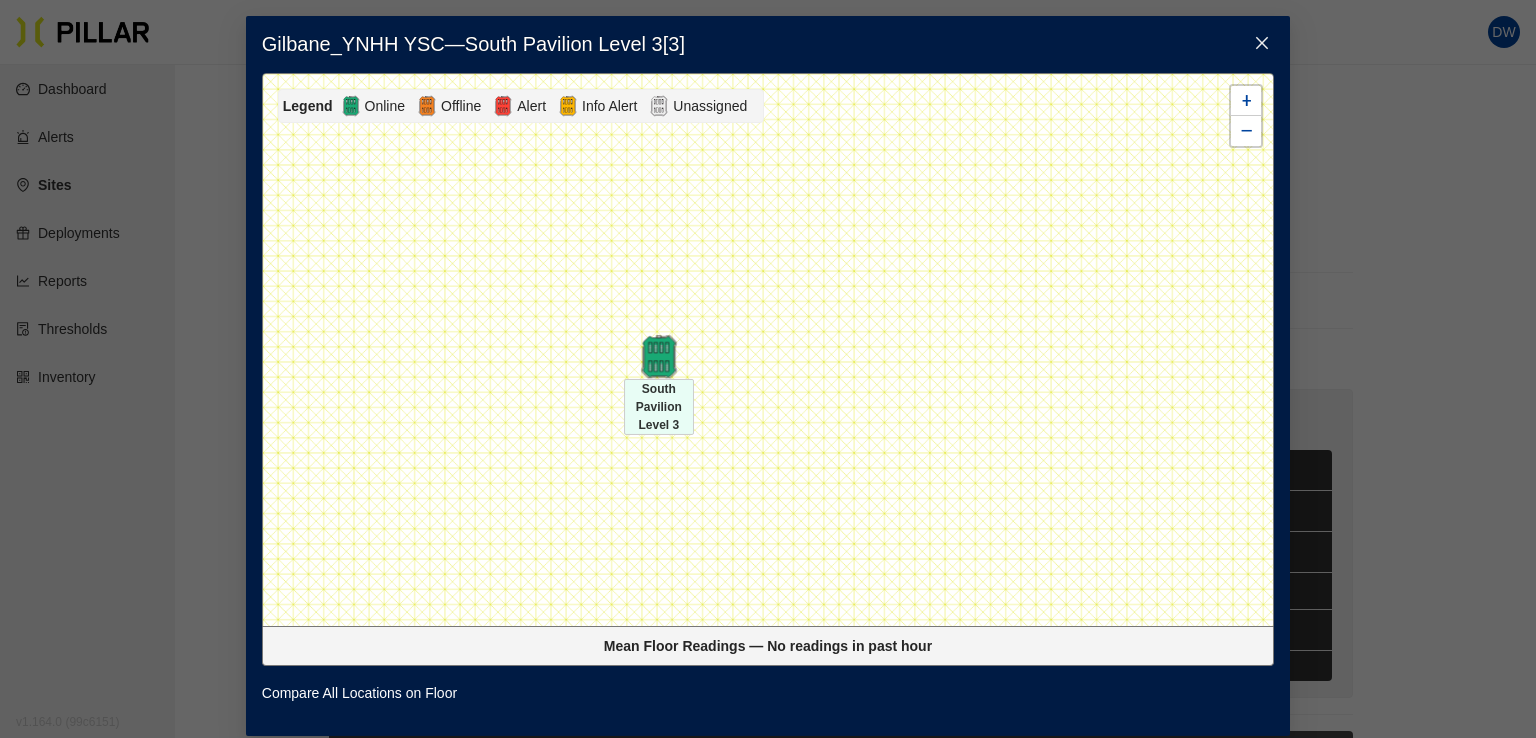 drag, startPoint x: 612, startPoint y: 353, endPoint x: 651, endPoint y: 361, distance: 39.812057 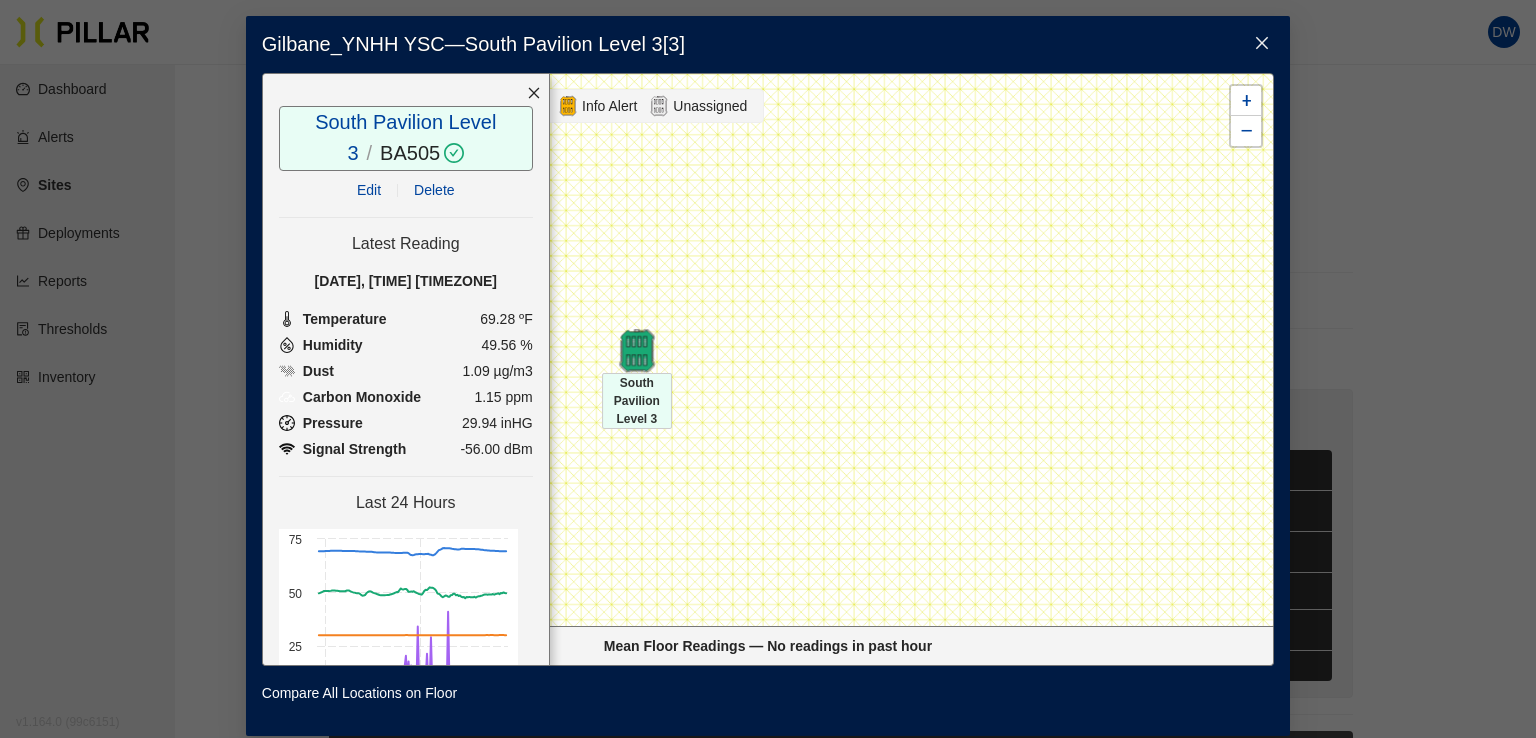 drag, startPoint x: 650, startPoint y: 359, endPoint x: 628, endPoint y: 353, distance: 22.803509 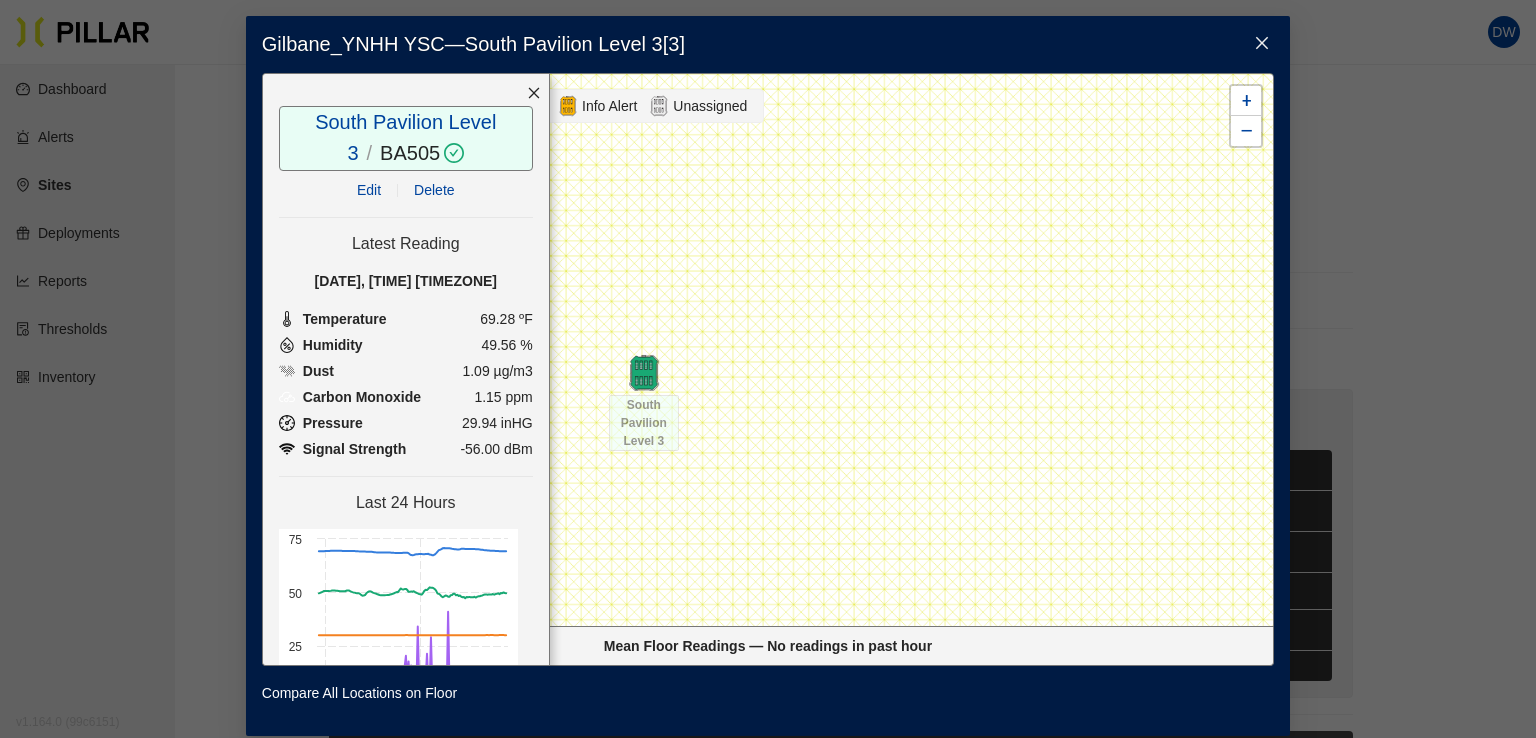 drag, startPoint x: 752, startPoint y: 492, endPoint x: 759, endPoint y: 514, distance: 23.086792 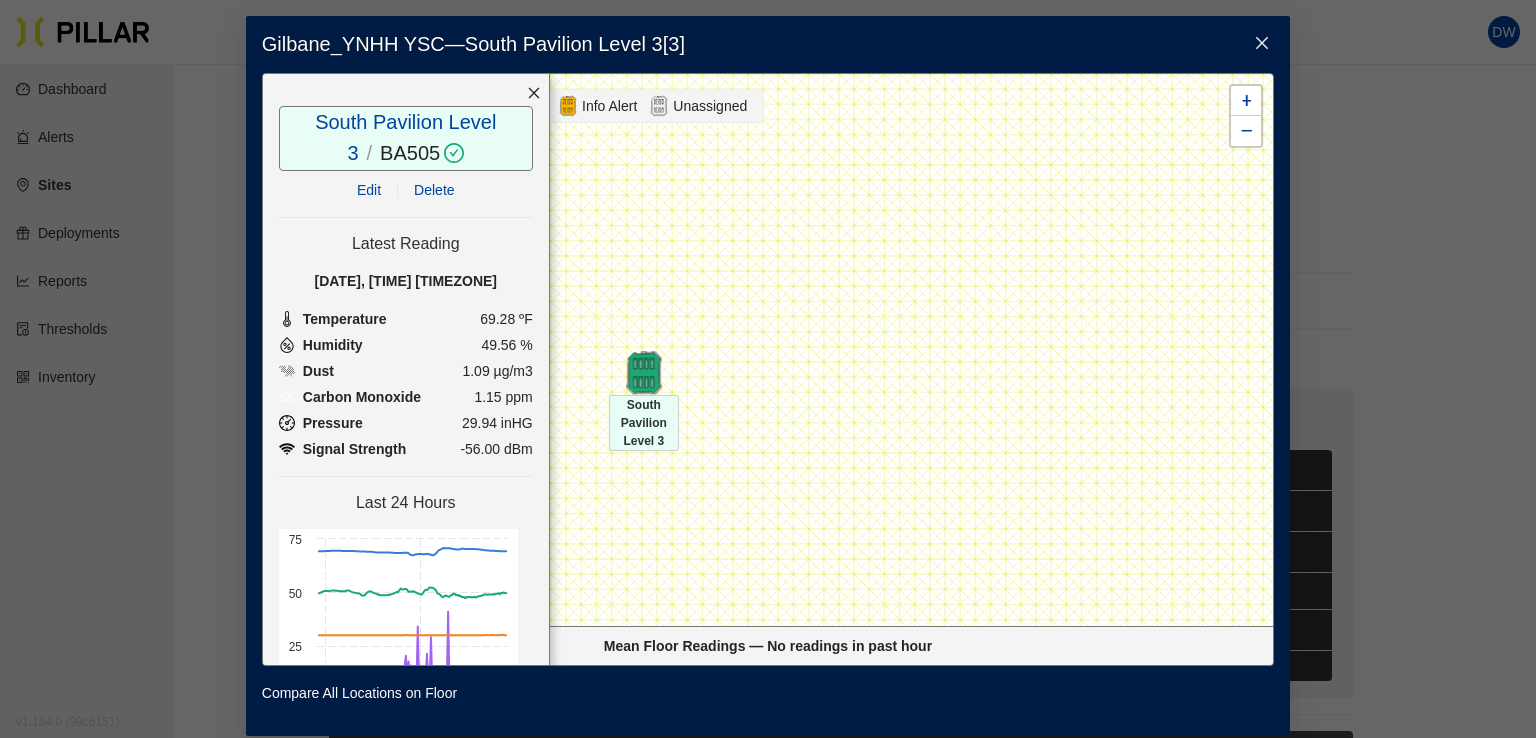 click at bounding box center [643, 372] 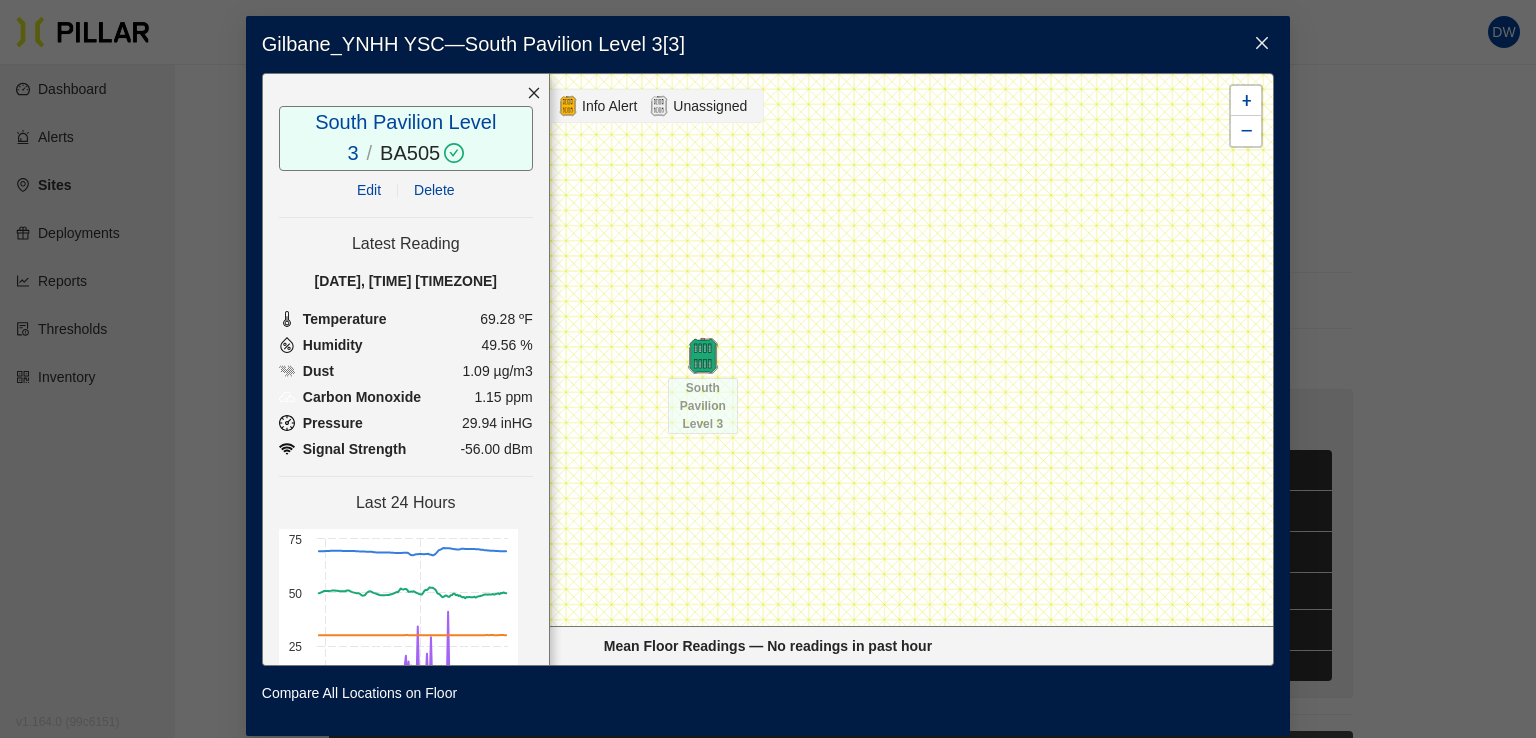 drag, startPoint x: 630, startPoint y: 370, endPoint x: 800, endPoint y: 309, distance: 180.61284 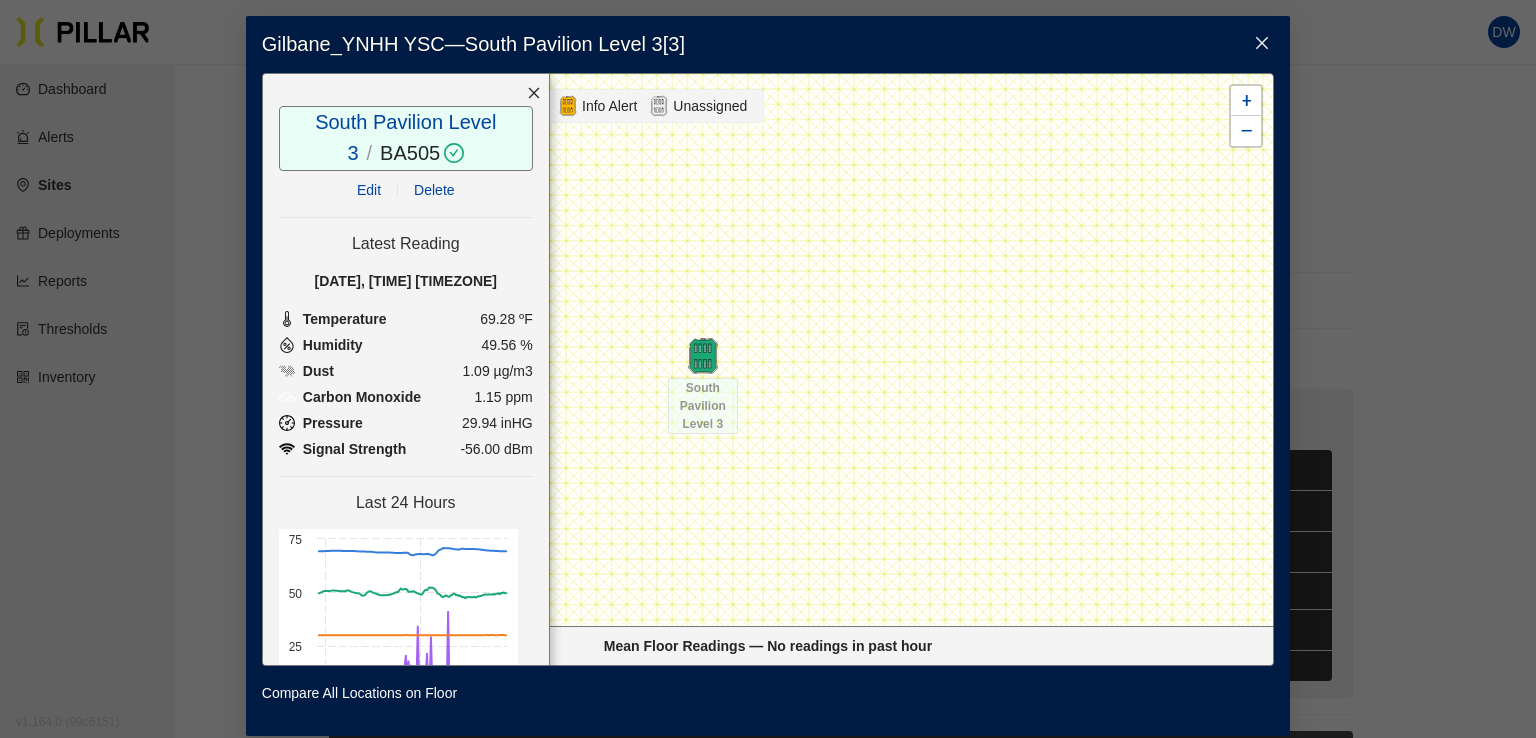 click at bounding box center (703, 356) 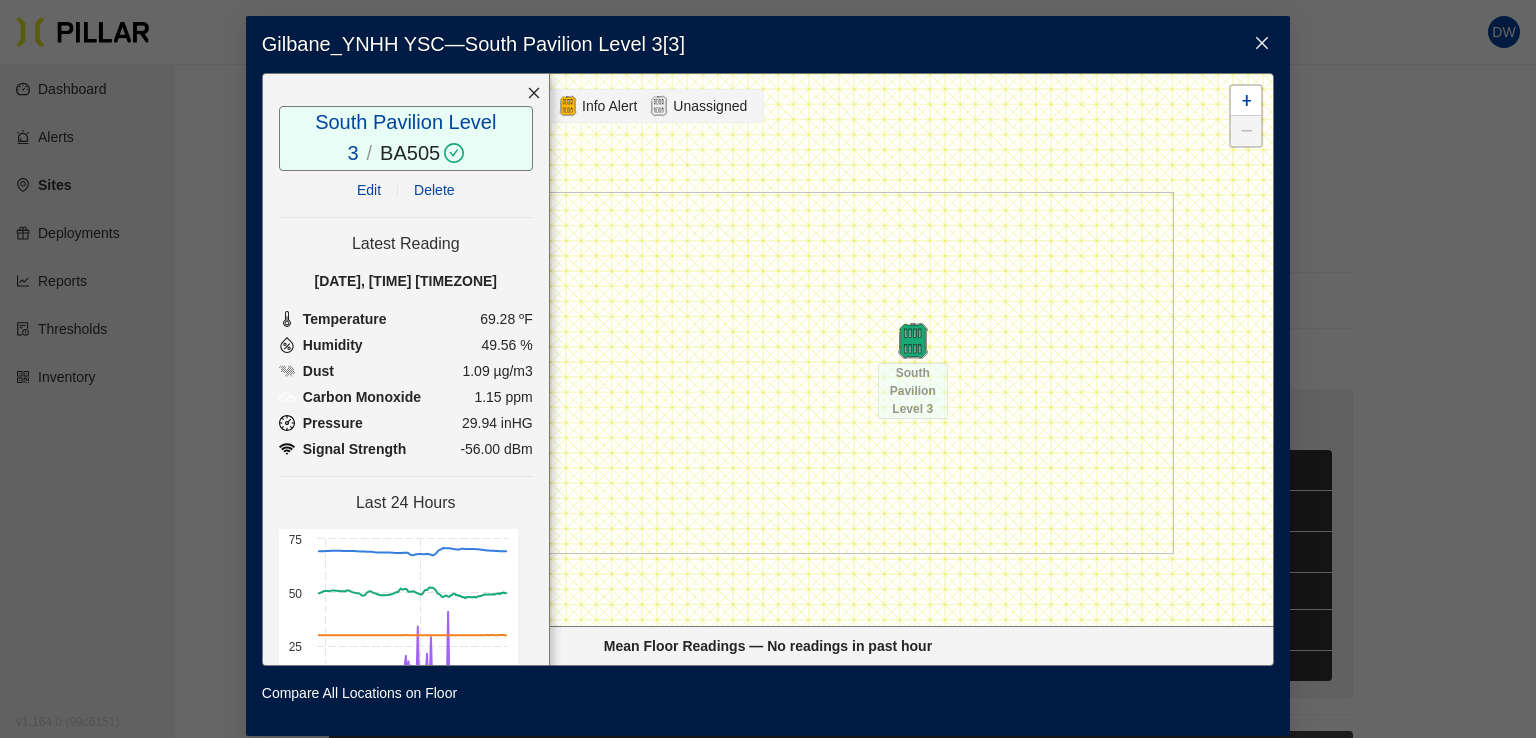 drag, startPoint x: 721, startPoint y: 266, endPoint x: 823, endPoint y: 301, distance: 107.837845 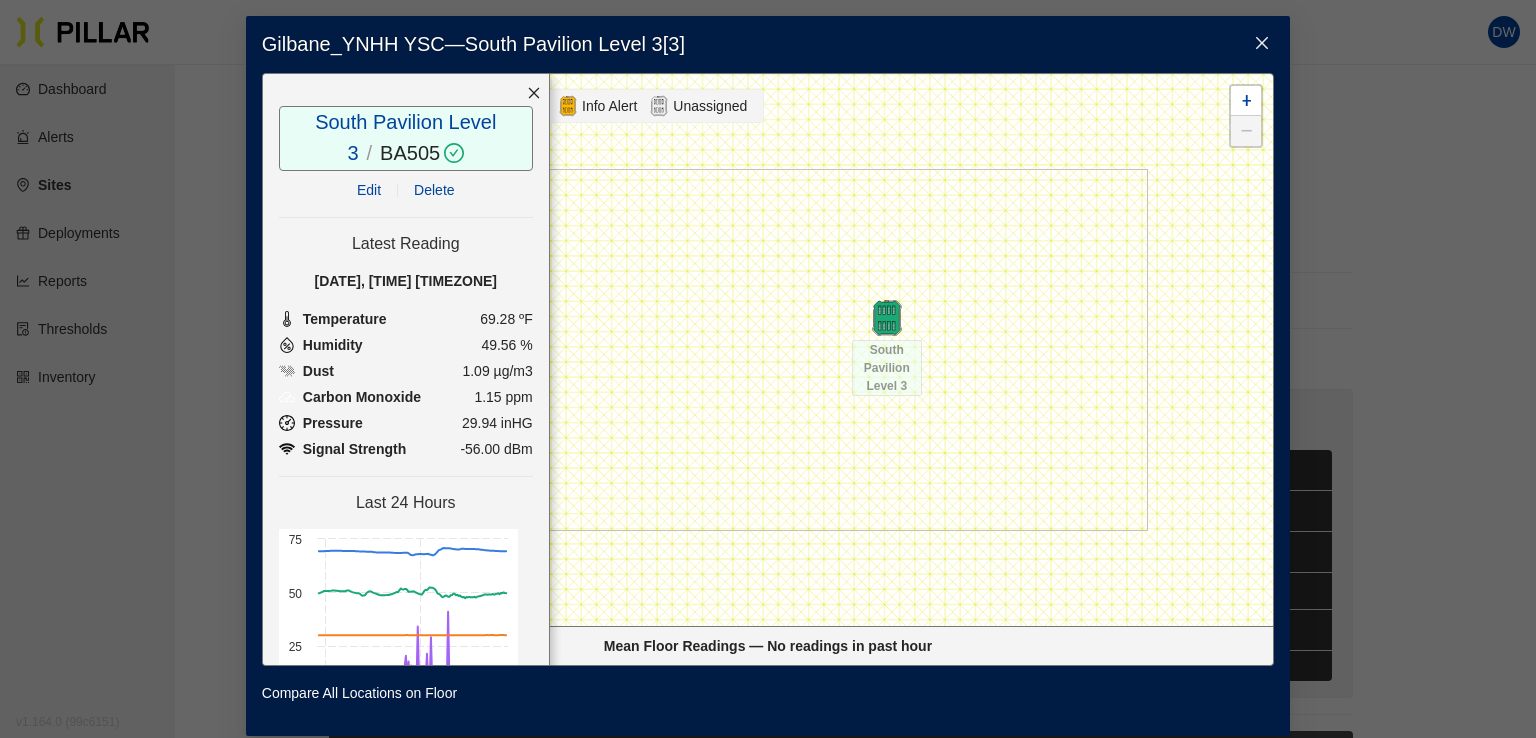 scroll, scrollTop: 12, scrollLeft: 0, axis: vertical 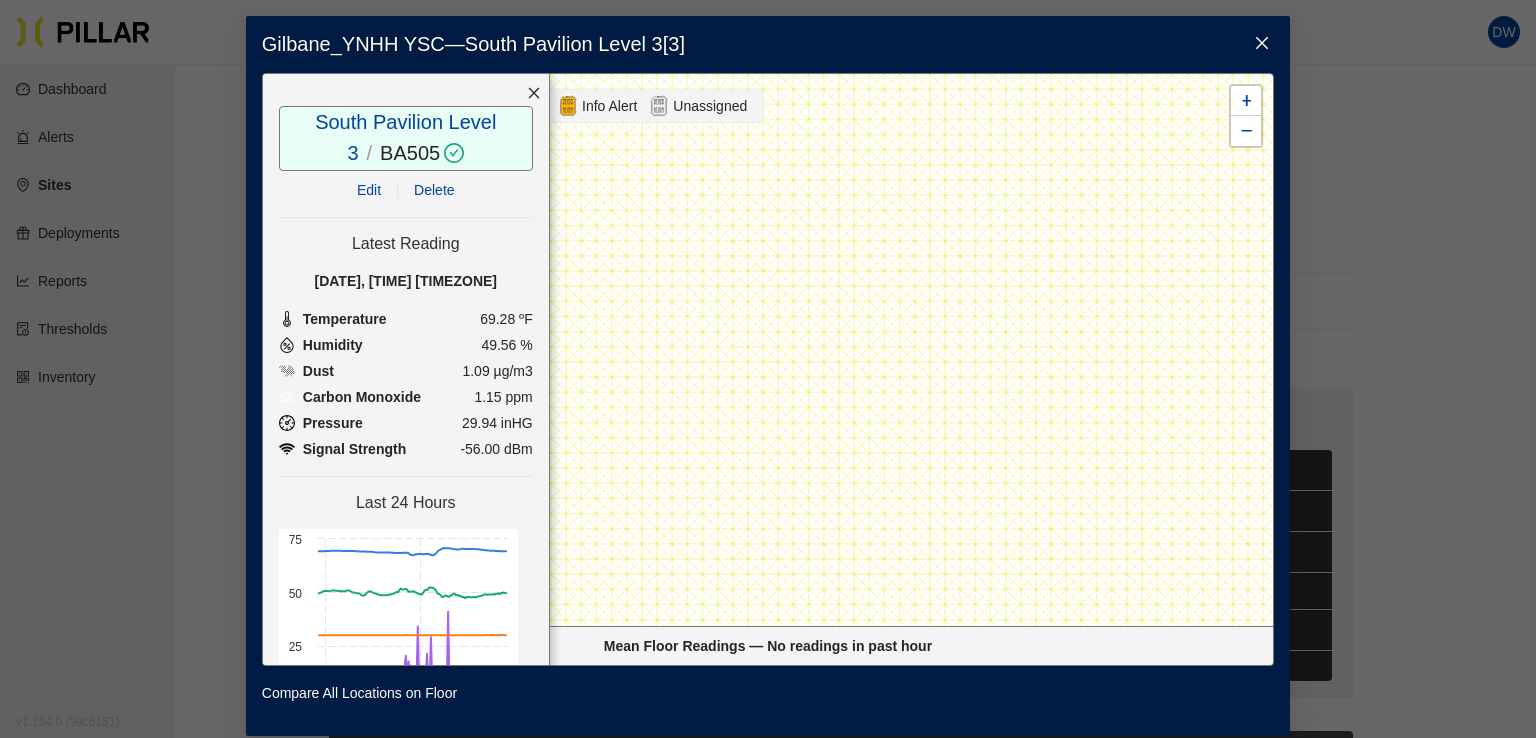 click at bounding box center [1262, 43] 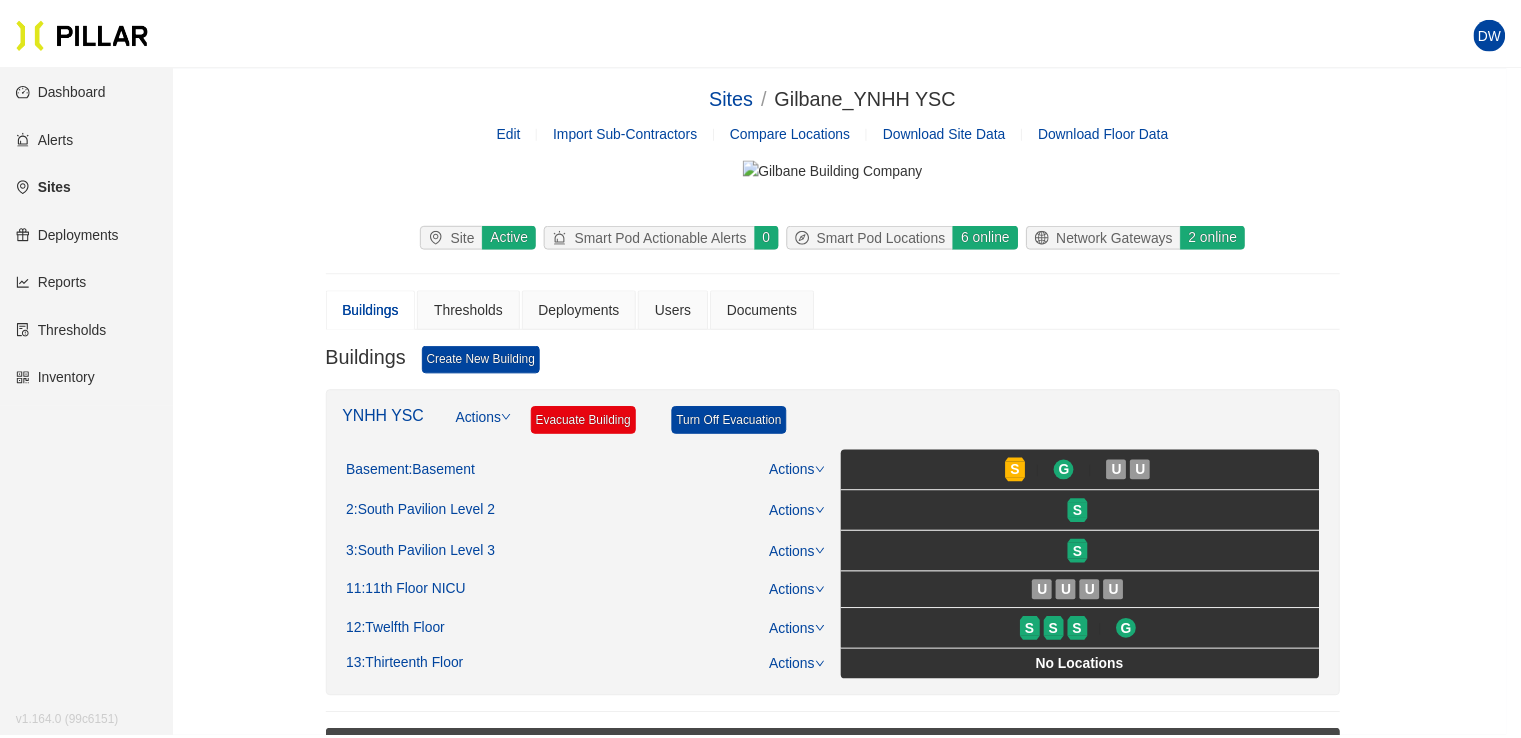scroll, scrollTop: 0, scrollLeft: 0, axis: both 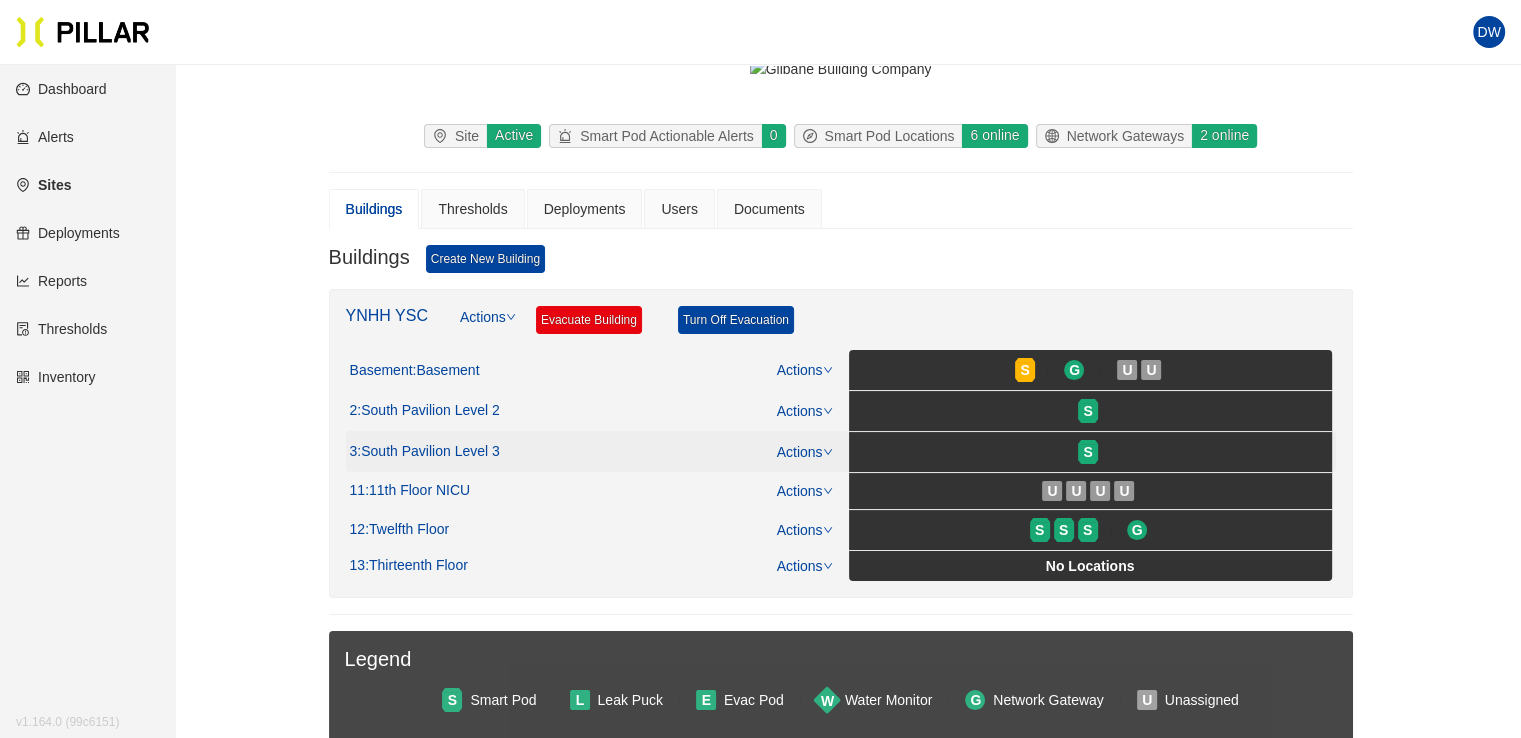 click at bounding box center (828, 370) 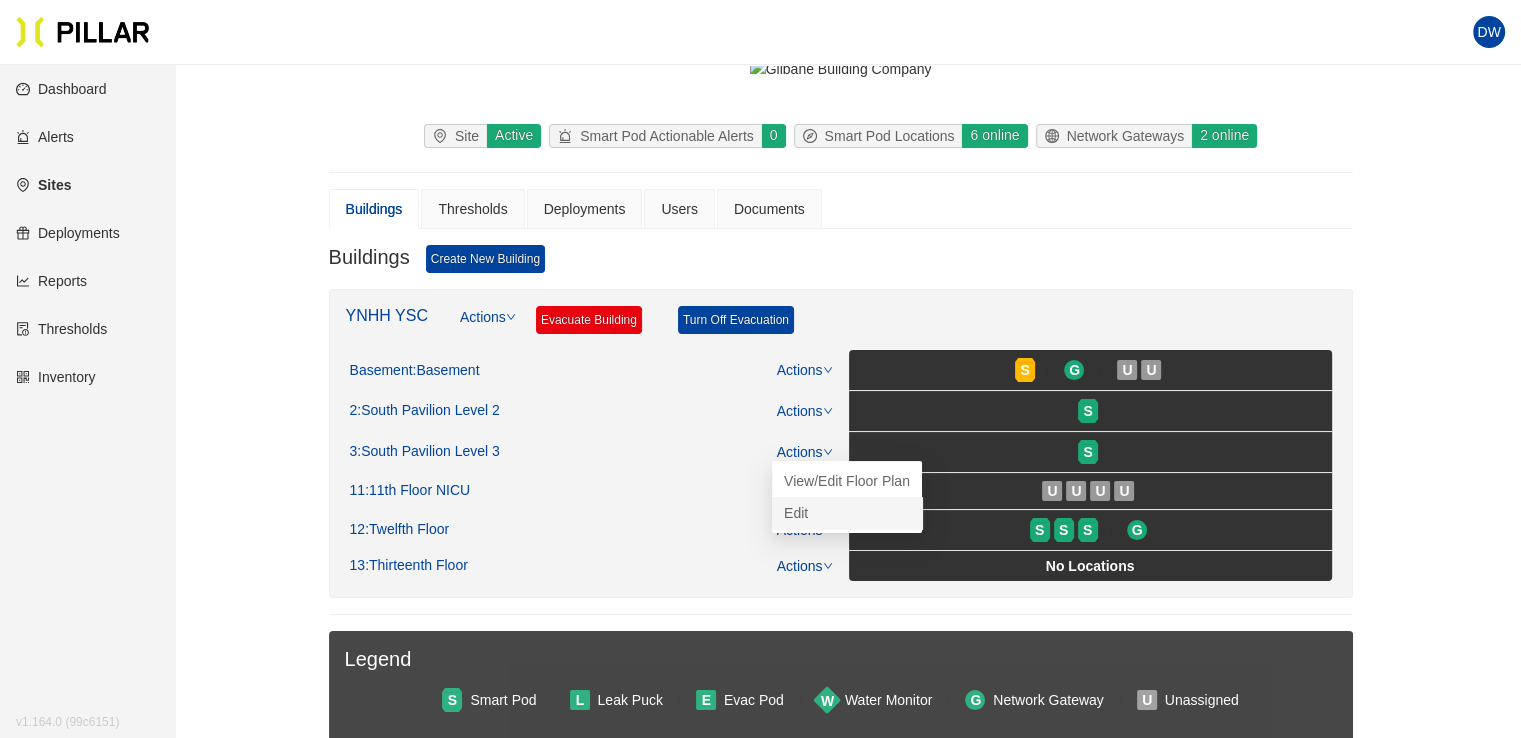 click on "Edit" at bounding box center (796, 513) 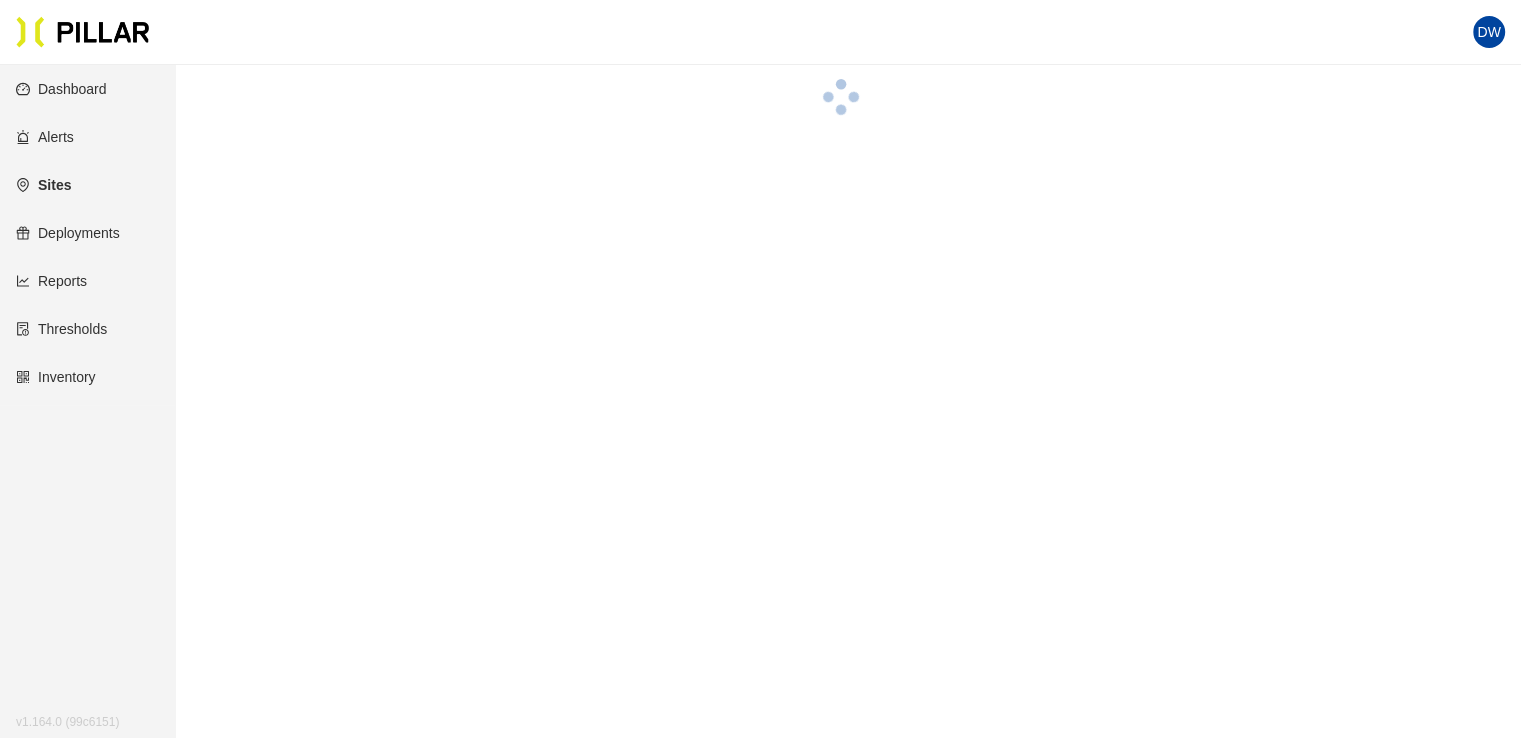 scroll, scrollTop: 100, scrollLeft: 0, axis: vertical 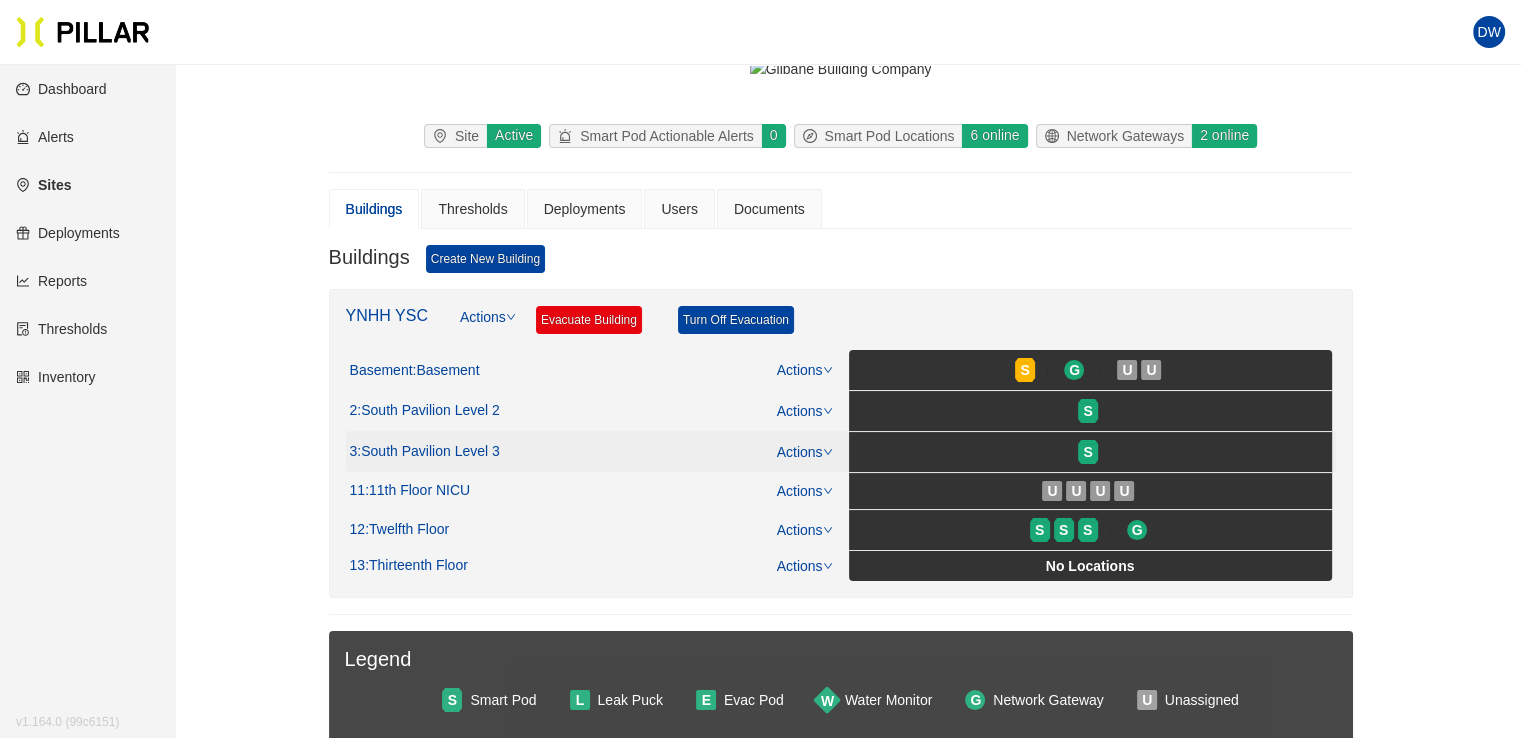 click on "Actions" at bounding box center [805, 370] 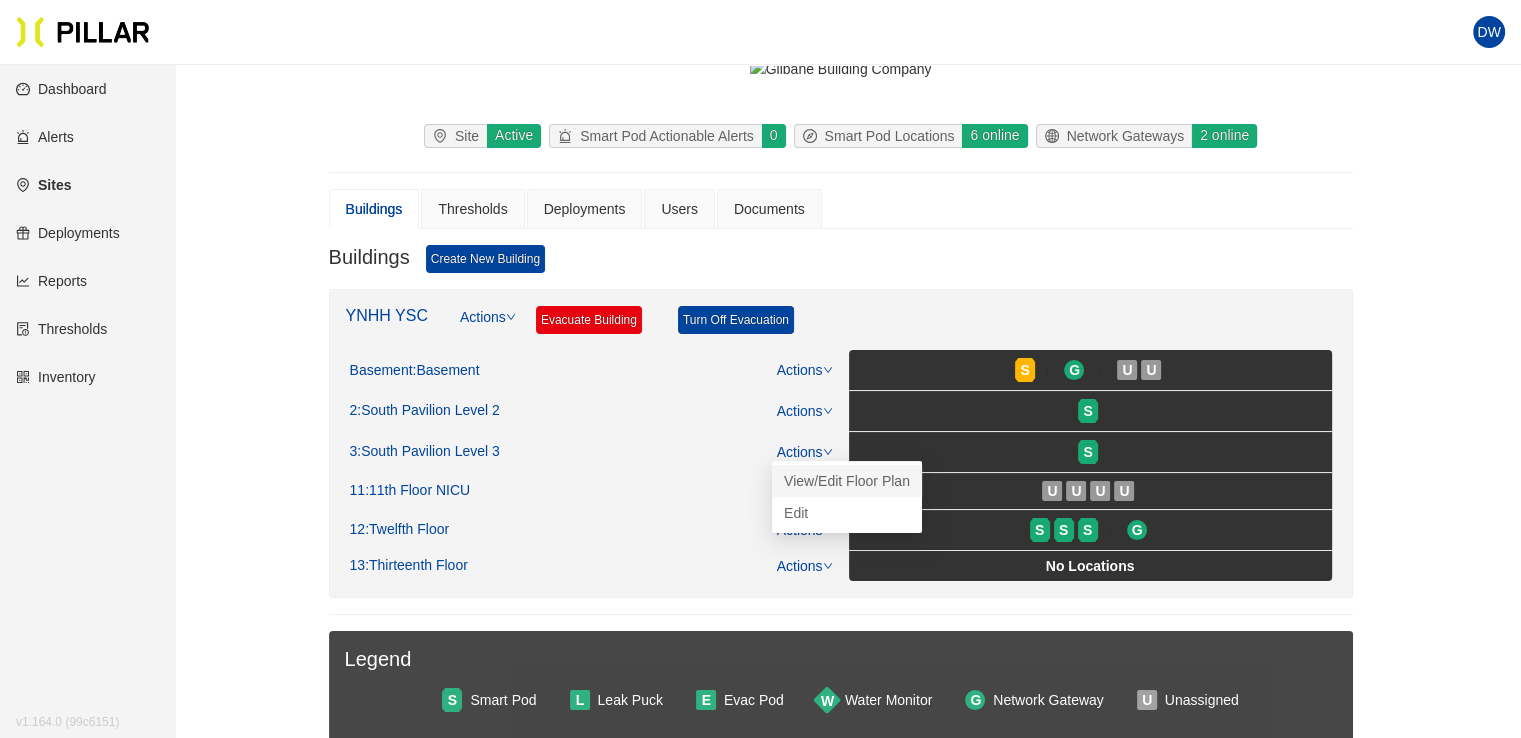 click on "View/Edit Floor Plan" at bounding box center (847, 481) 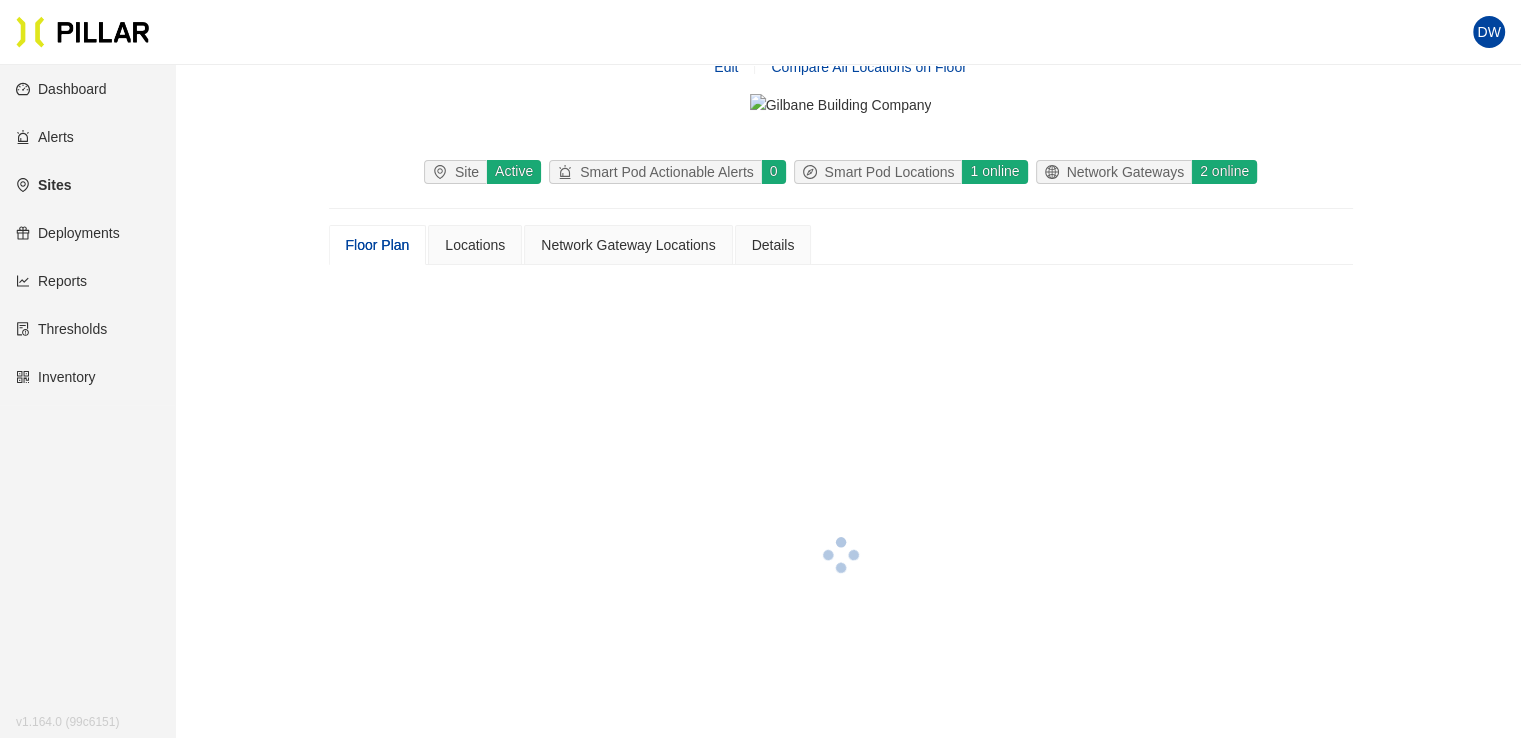 scroll, scrollTop: 100, scrollLeft: 0, axis: vertical 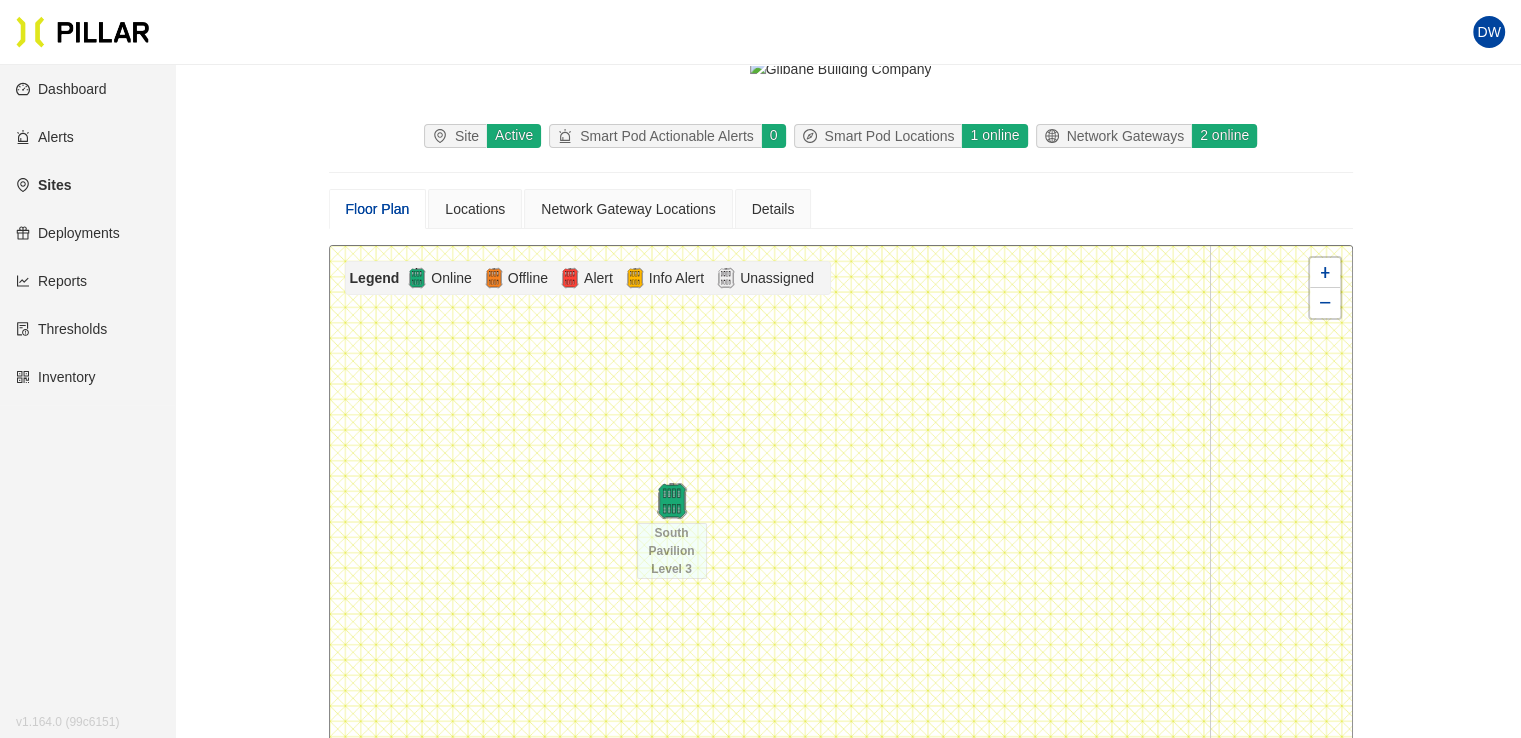 drag, startPoint x: 1261, startPoint y: 446, endPoint x: 900, endPoint y: 485, distance: 363.10052 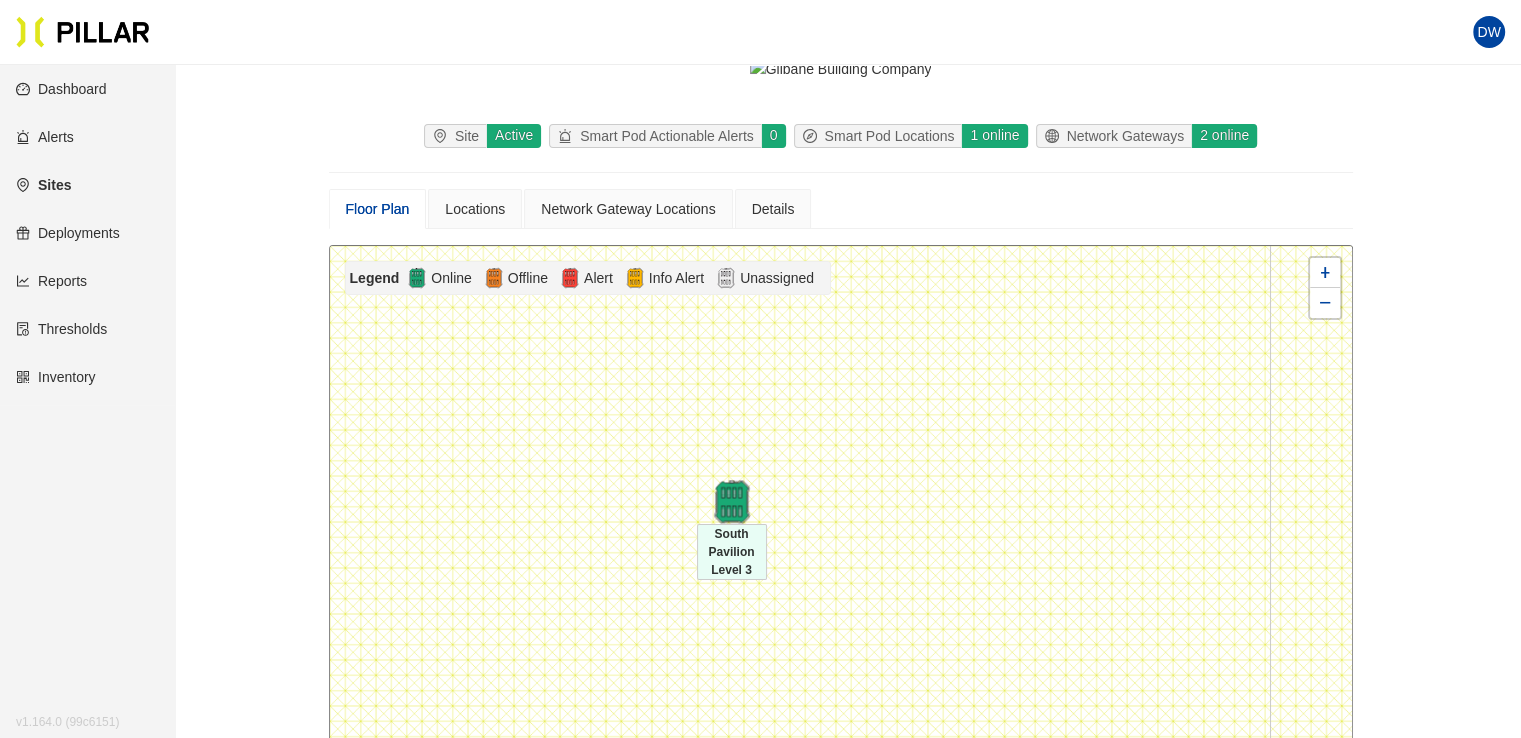 click at bounding box center (731, 502) 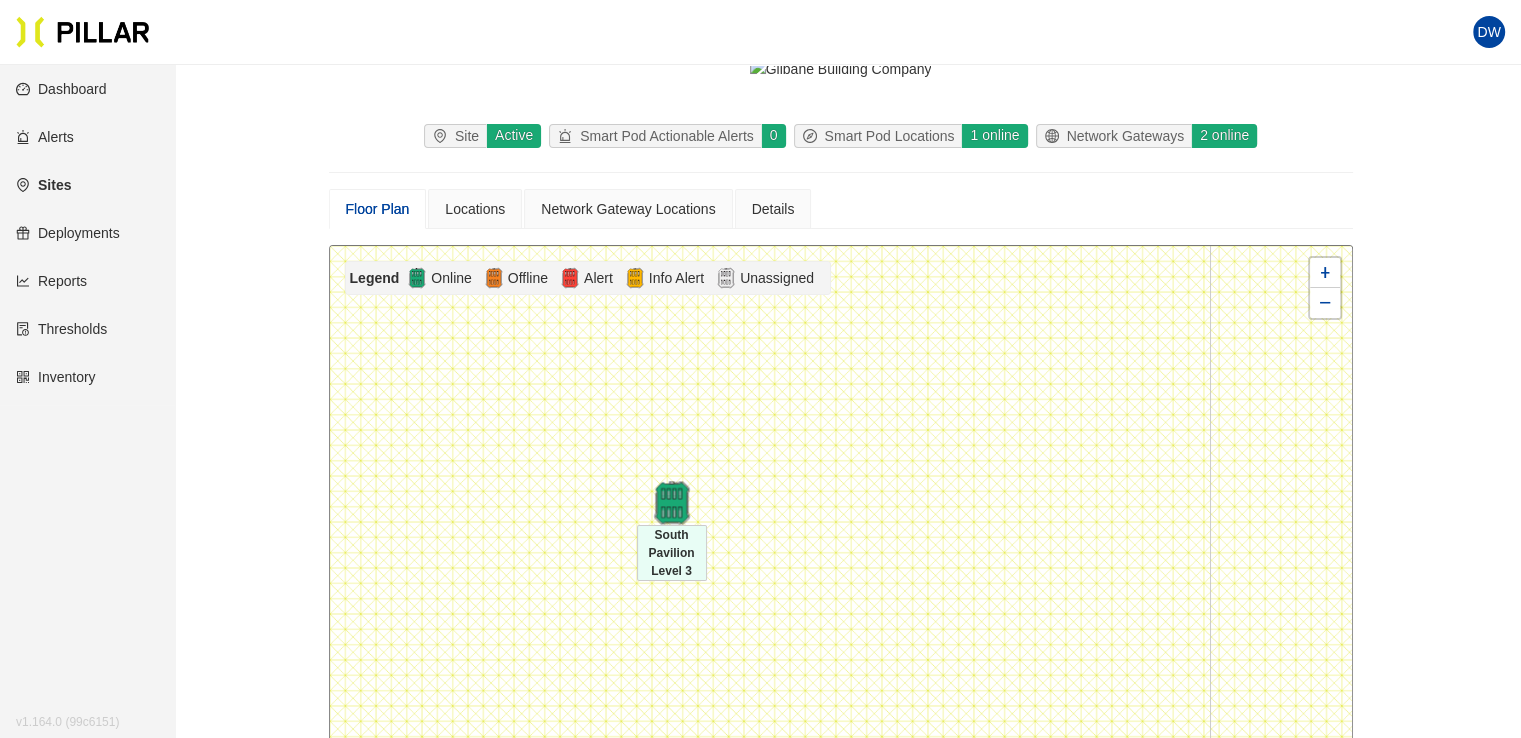 click at bounding box center [671, 503] 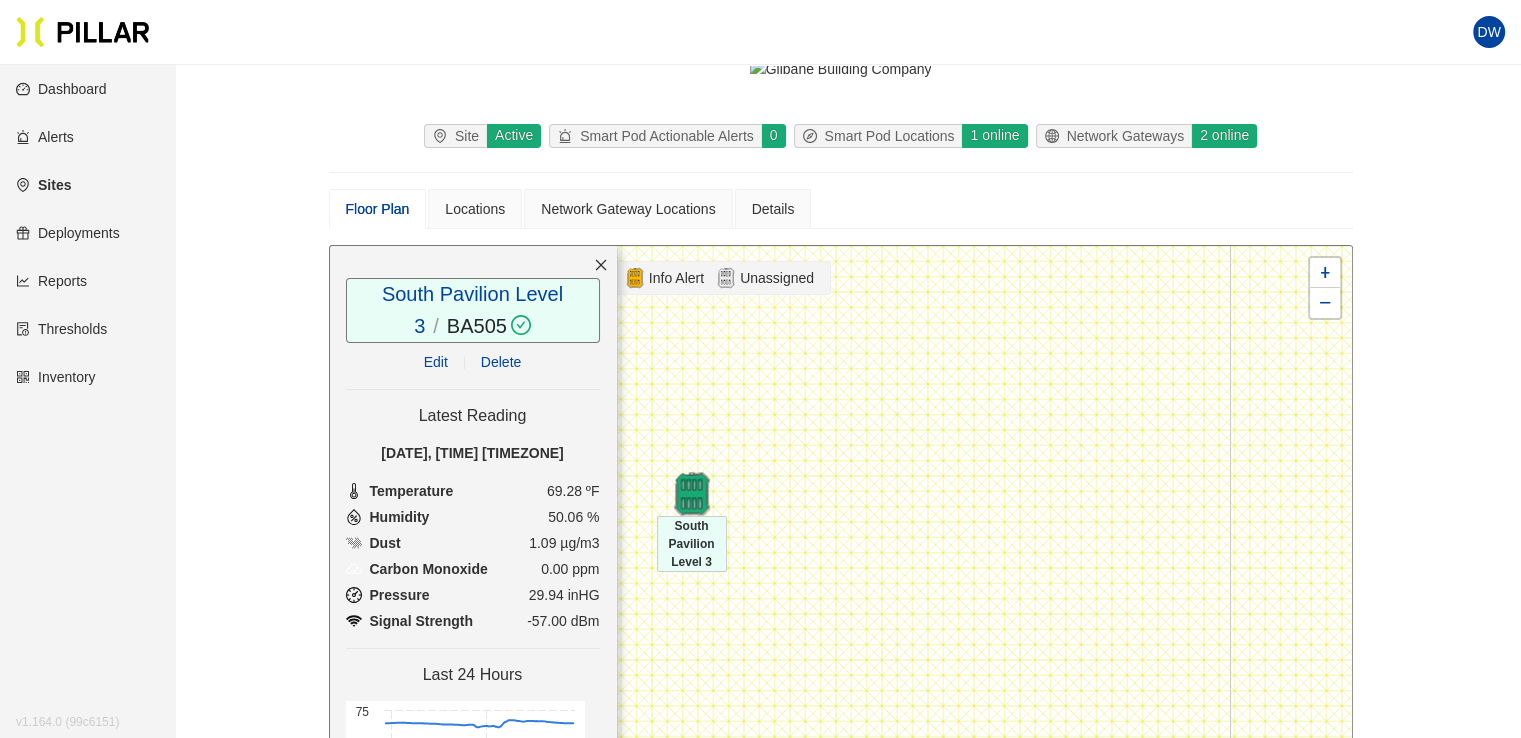 drag, startPoint x: 669, startPoint y: 501, endPoint x: 688, endPoint y: 495, distance: 19.924858 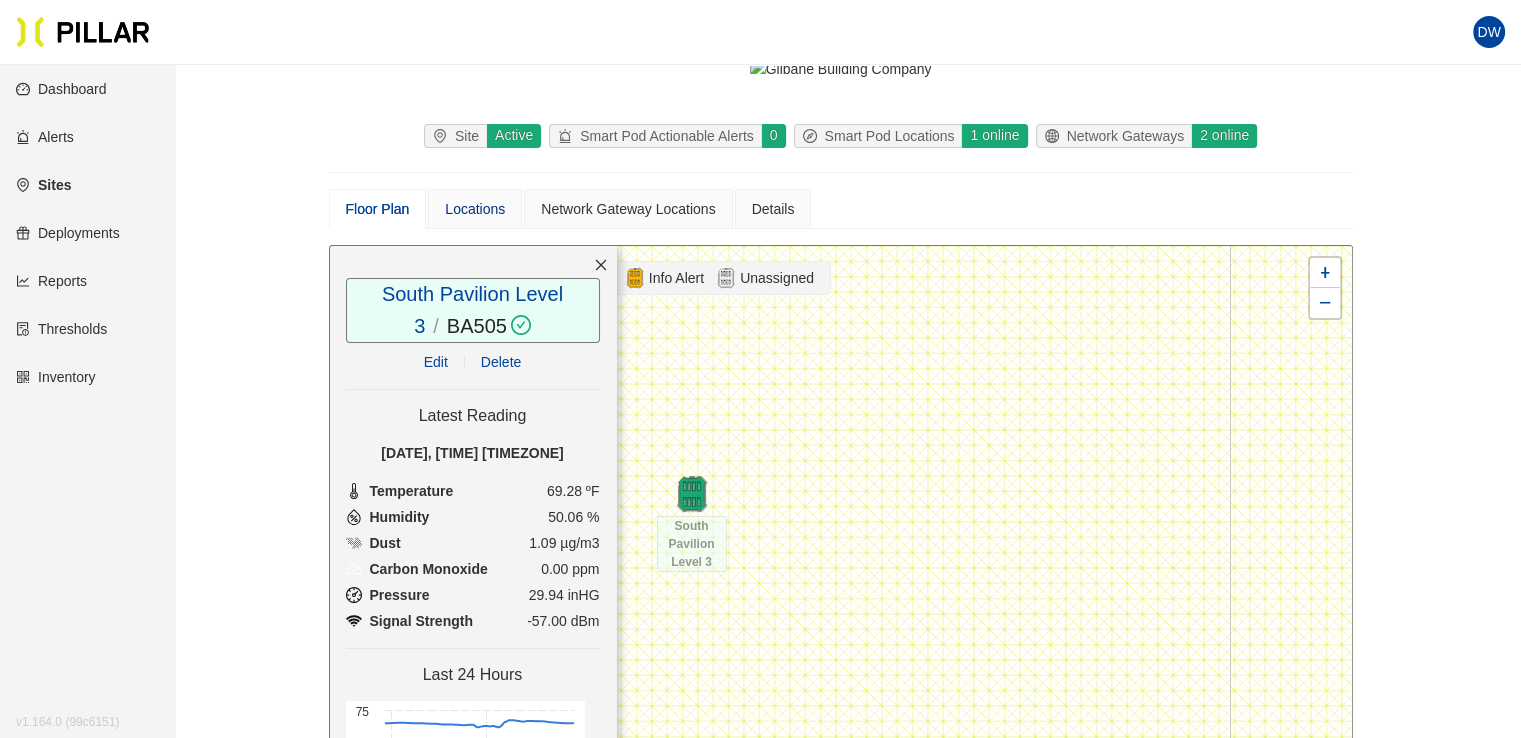 click on "Locations" at bounding box center [475, 209] 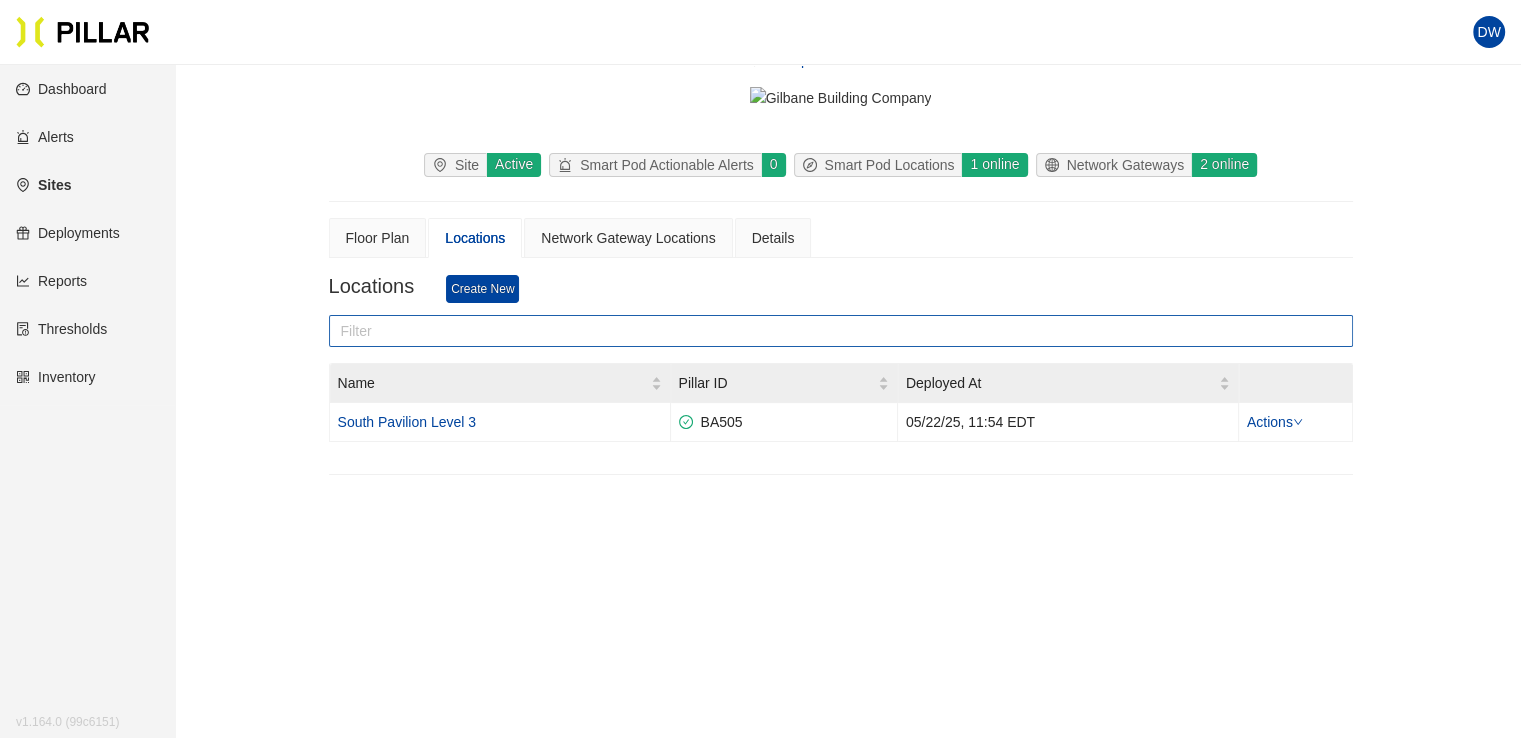 scroll, scrollTop: 78, scrollLeft: 0, axis: vertical 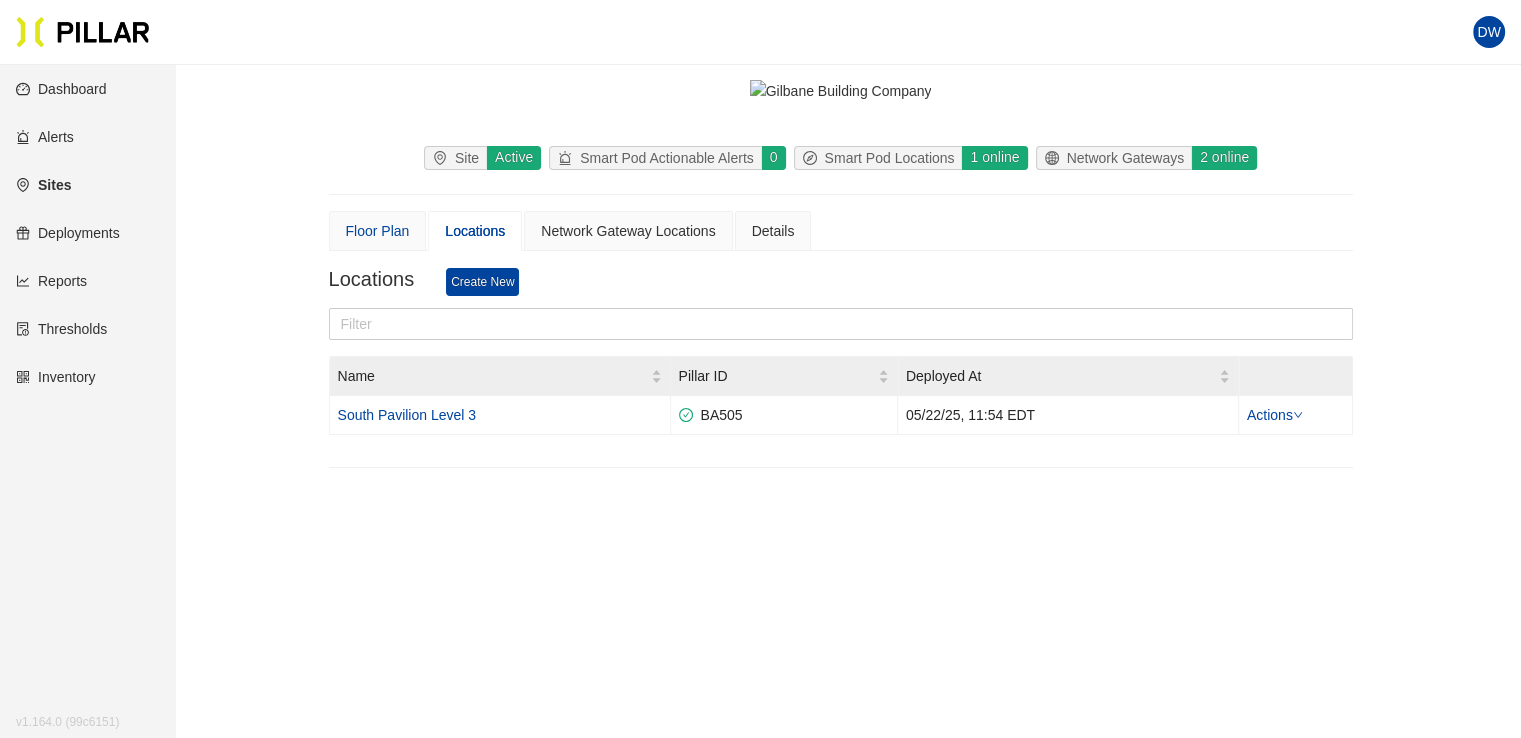 click on "Floor Plan" at bounding box center [378, 231] 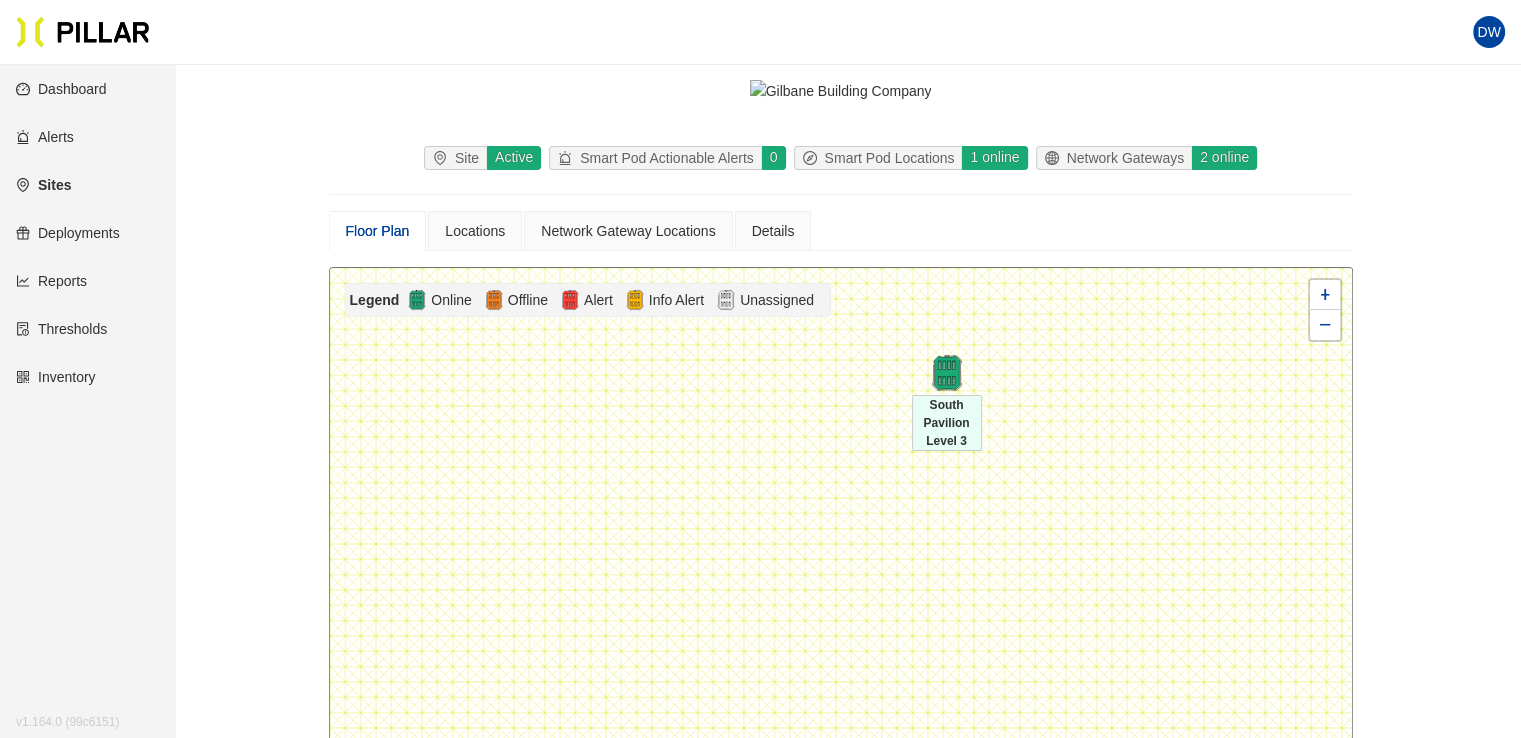 click at bounding box center (947, 373) 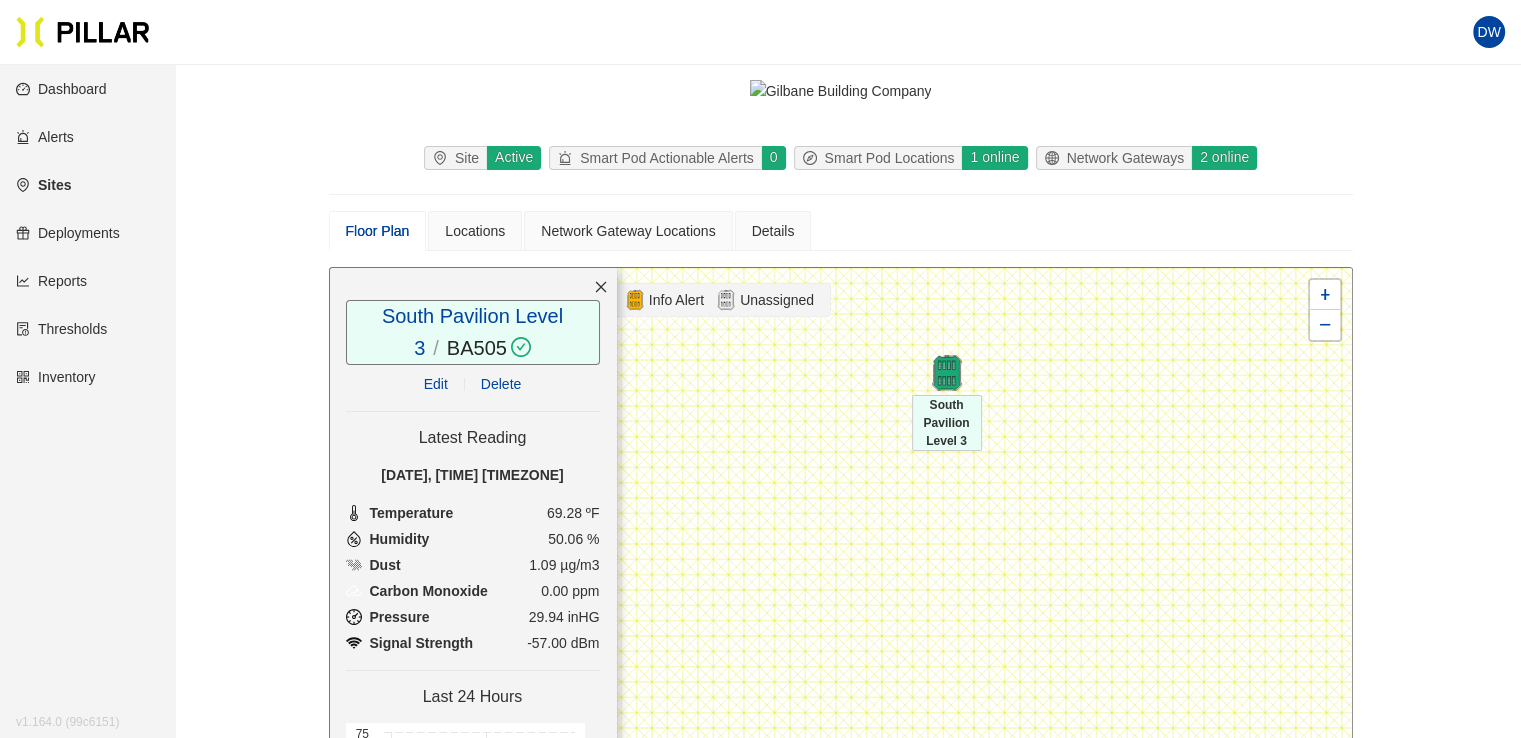 click on "Edit" at bounding box center (436, 384) 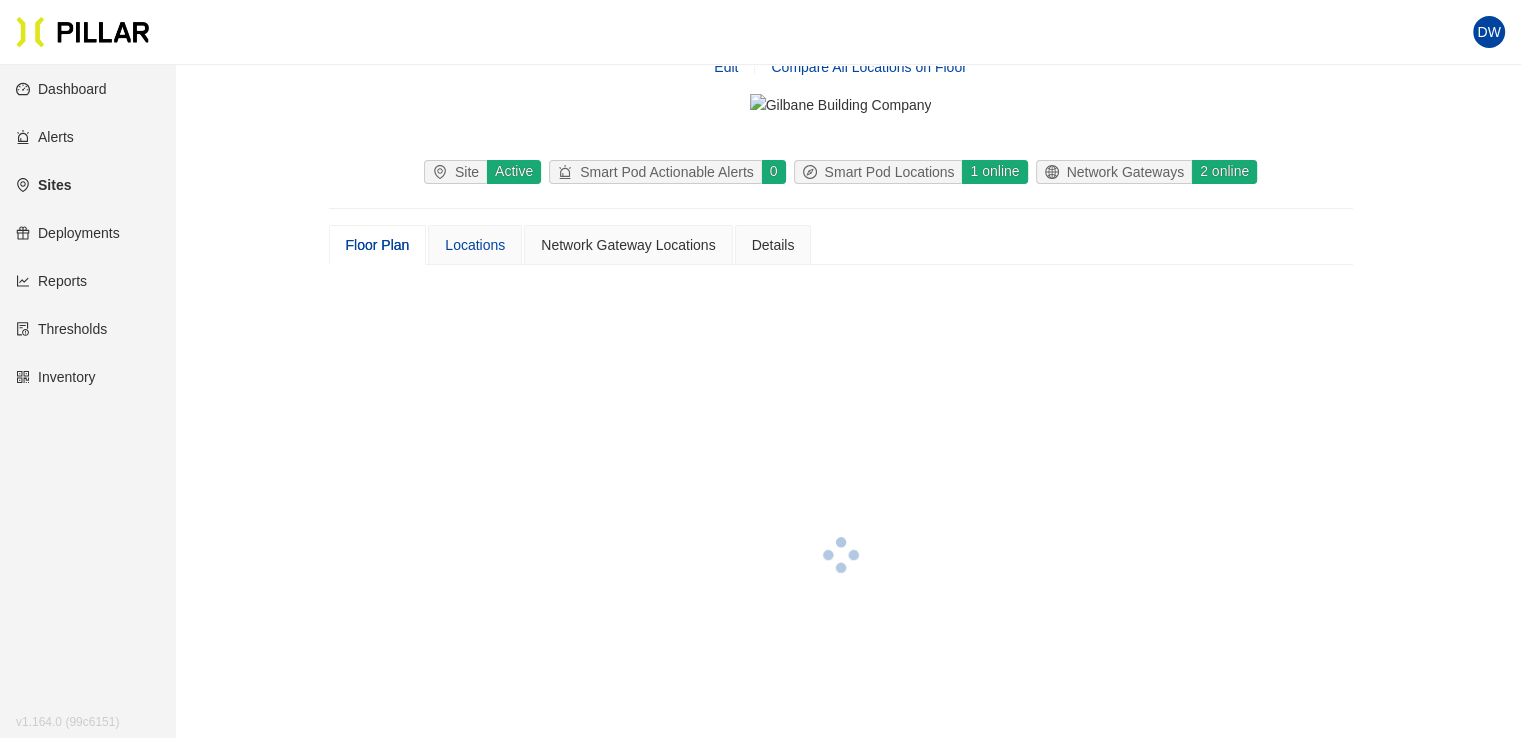 scroll, scrollTop: 78, scrollLeft: 0, axis: vertical 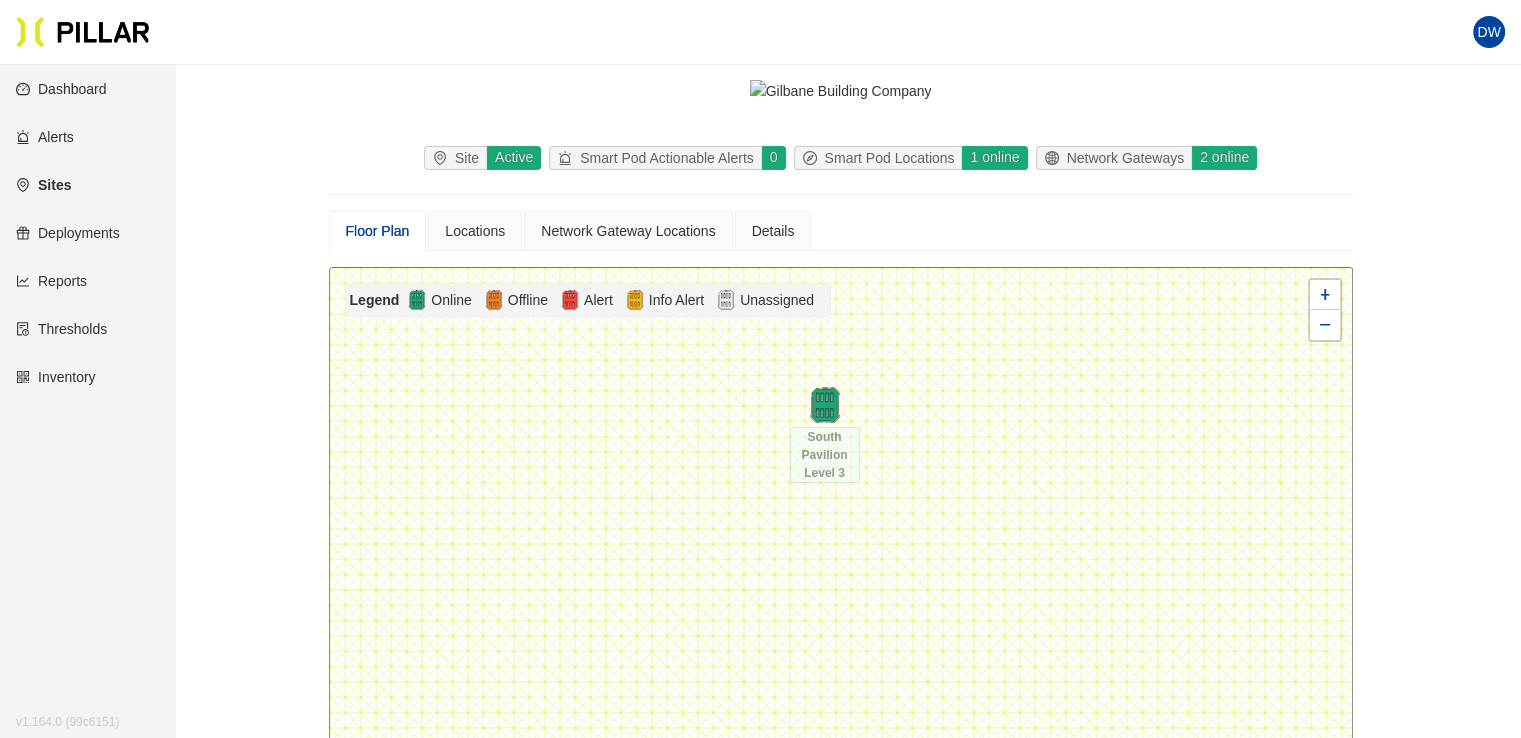 drag, startPoint x: 1099, startPoint y: 421, endPoint x: 916, endPoint y: 363, distance: 191.97136 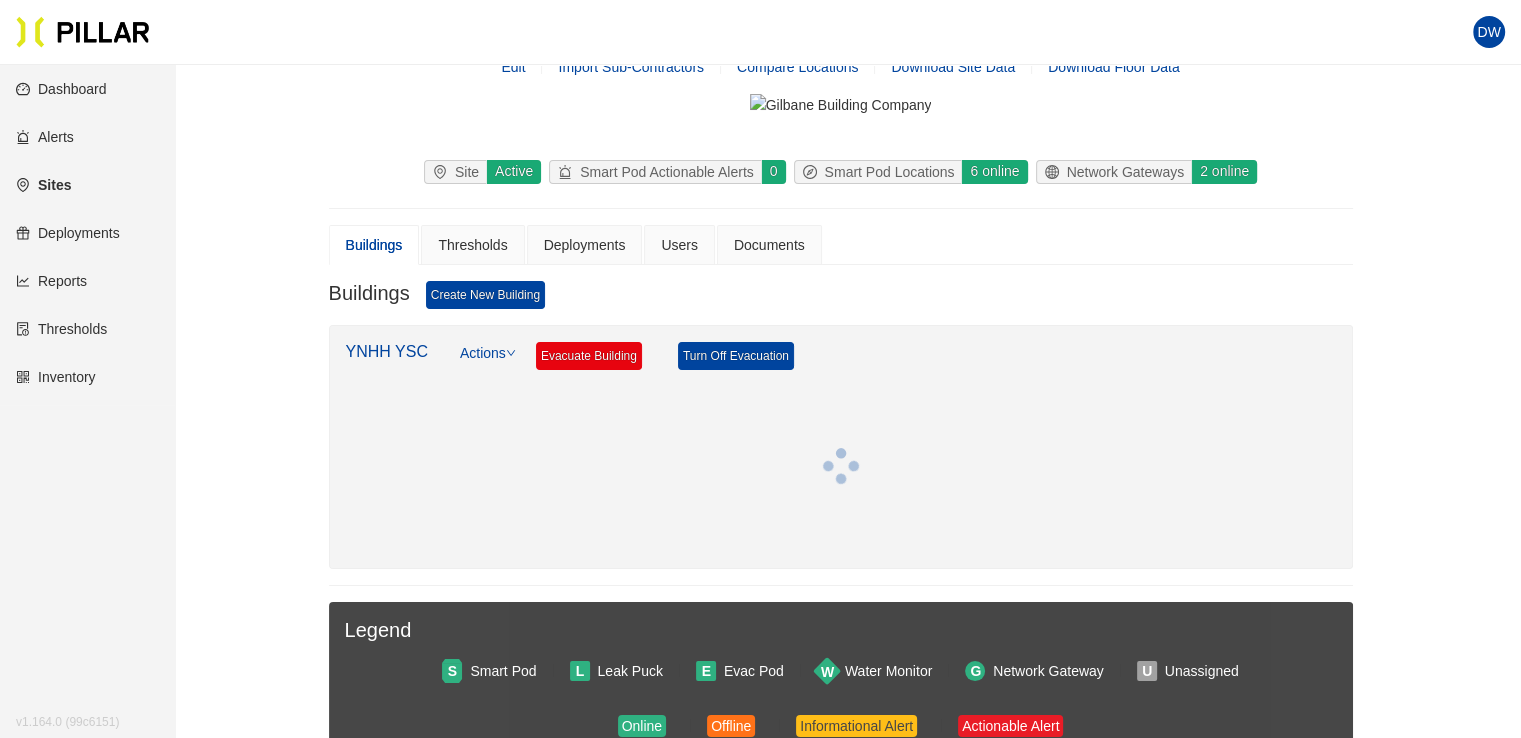 scroll, scrollTop: 78, scrollLeft: 0, axis: vertical 